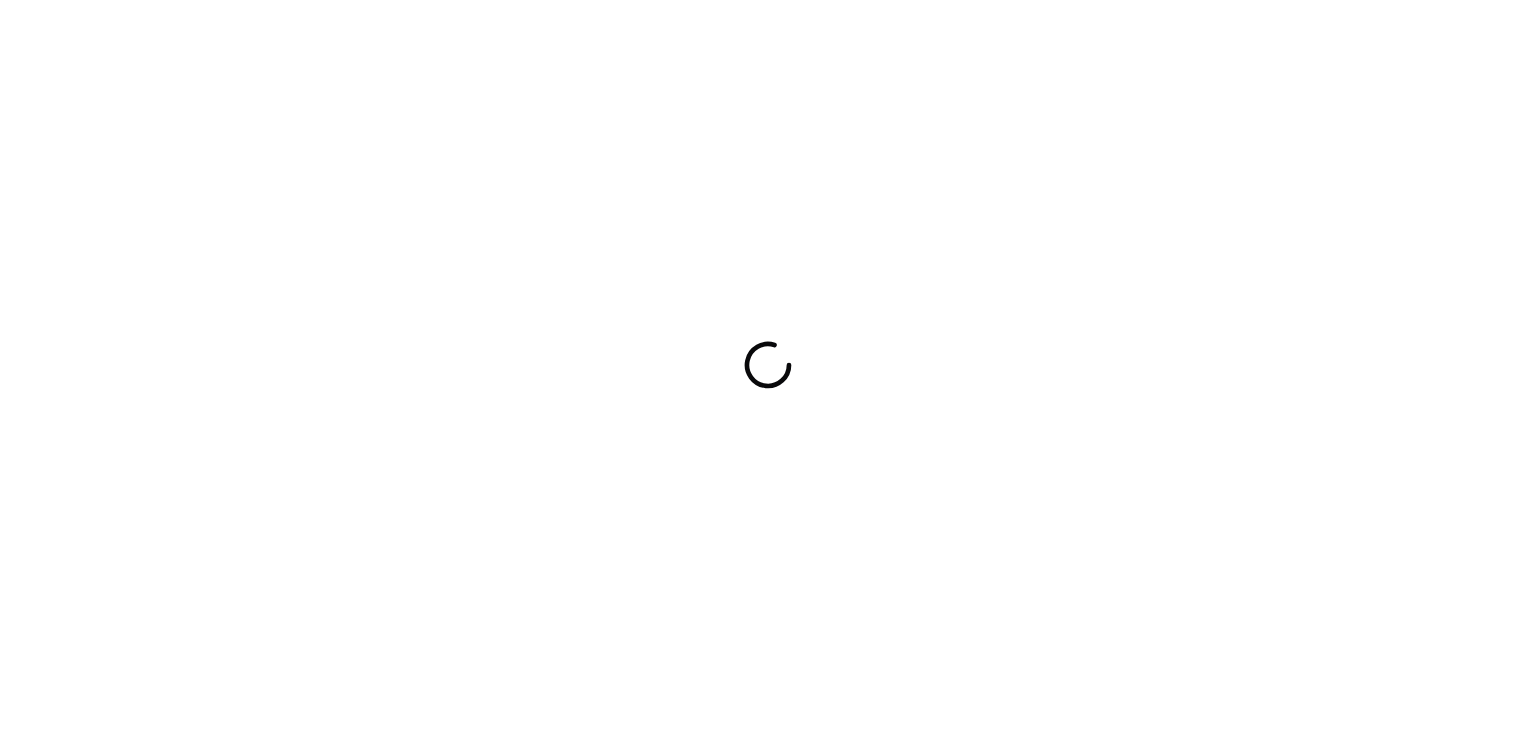 scroll, scrollTop: 0, scrollLeft: 0, axis: both 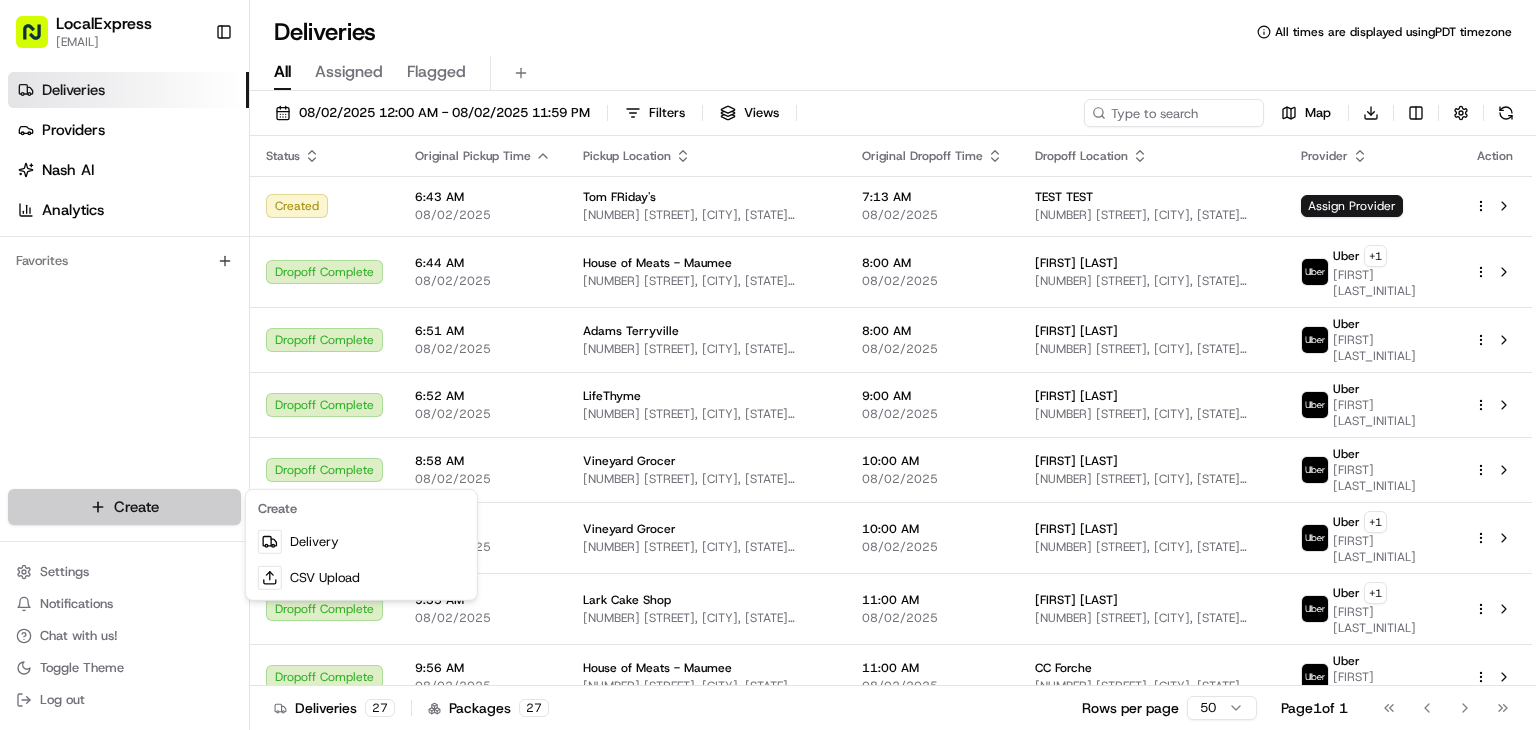 click on "LocalExpress [EMAIL] Toggle Sidebar Deliveries Providers Nash AI Analytics Favorites Main Menu Members & Organization Organization Users Roles Preferences Customization Tracking Orchestration Automations Dispatch Strategy Locations Pickup Locations Dropoff Locations Billing Billing Refund Requests Integrations Notification Triggers Webhooks API Keys Request Logs Create Settings Notifications Chat with us! Toggle Theme Log out Deliveries All times are displayed using PDT timezone All Assigned Flagged [DATE] [TIME] [FIRST] [LAST] [NUMBER] [STREET], [CITY], [STATE] [POSTAL_CODE], [COUNTRY] [TIME] [DATE] [FIRST] [LAST] [NUMBER] [STREET], [CITY], [STATE] [POSTAL_CODE], [COUNTRY] Assign Provider Dropoff Complete [TIME] [DATE] [COMPANY_NAME] [NUMBER] [STREET], [CITY], [STATE] [POSTAL_CODE], [COUNTRY] [TIME] [DATE] [FIRST] [LAST] +" at bounding box center (768, 365) 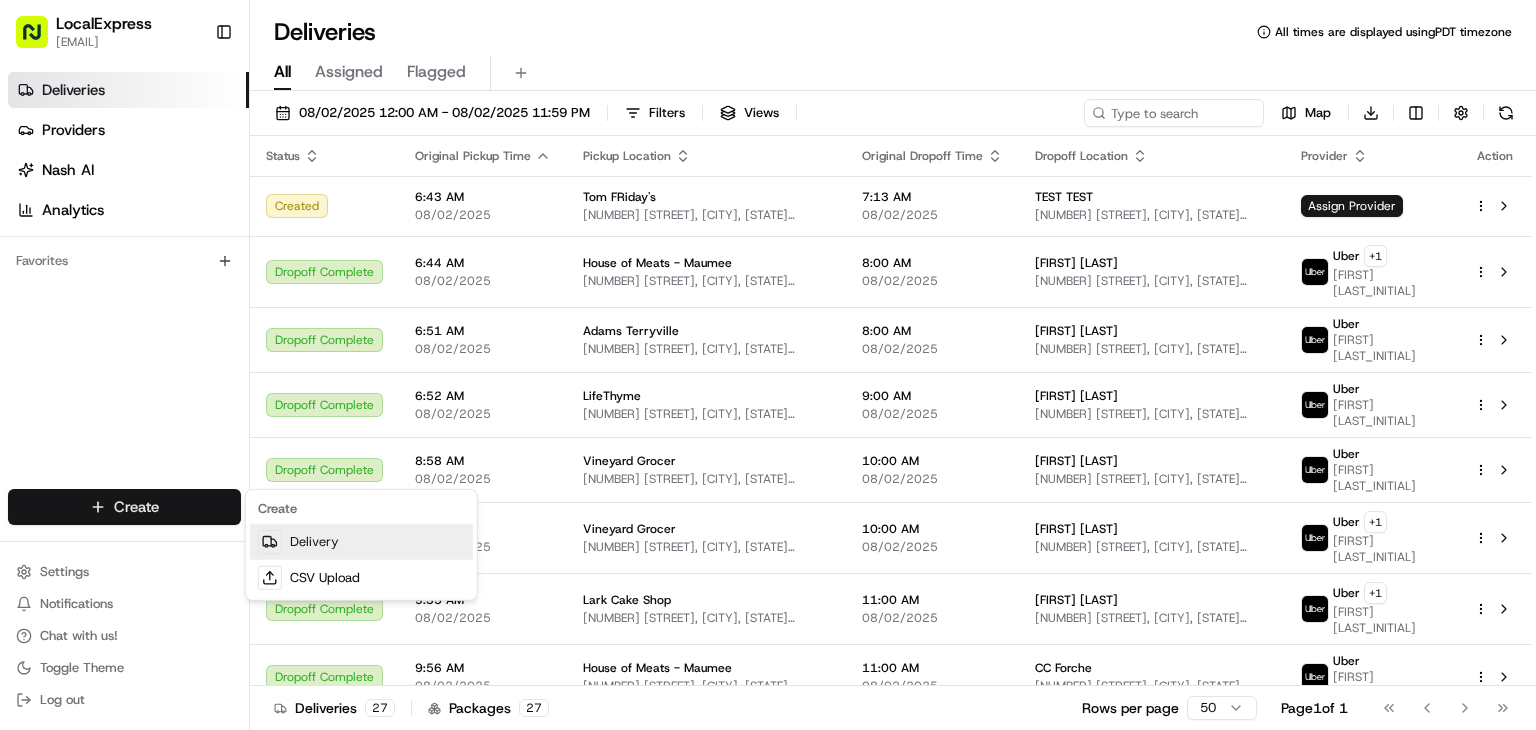 click on "Delivery" at bounding box center (361, 542) 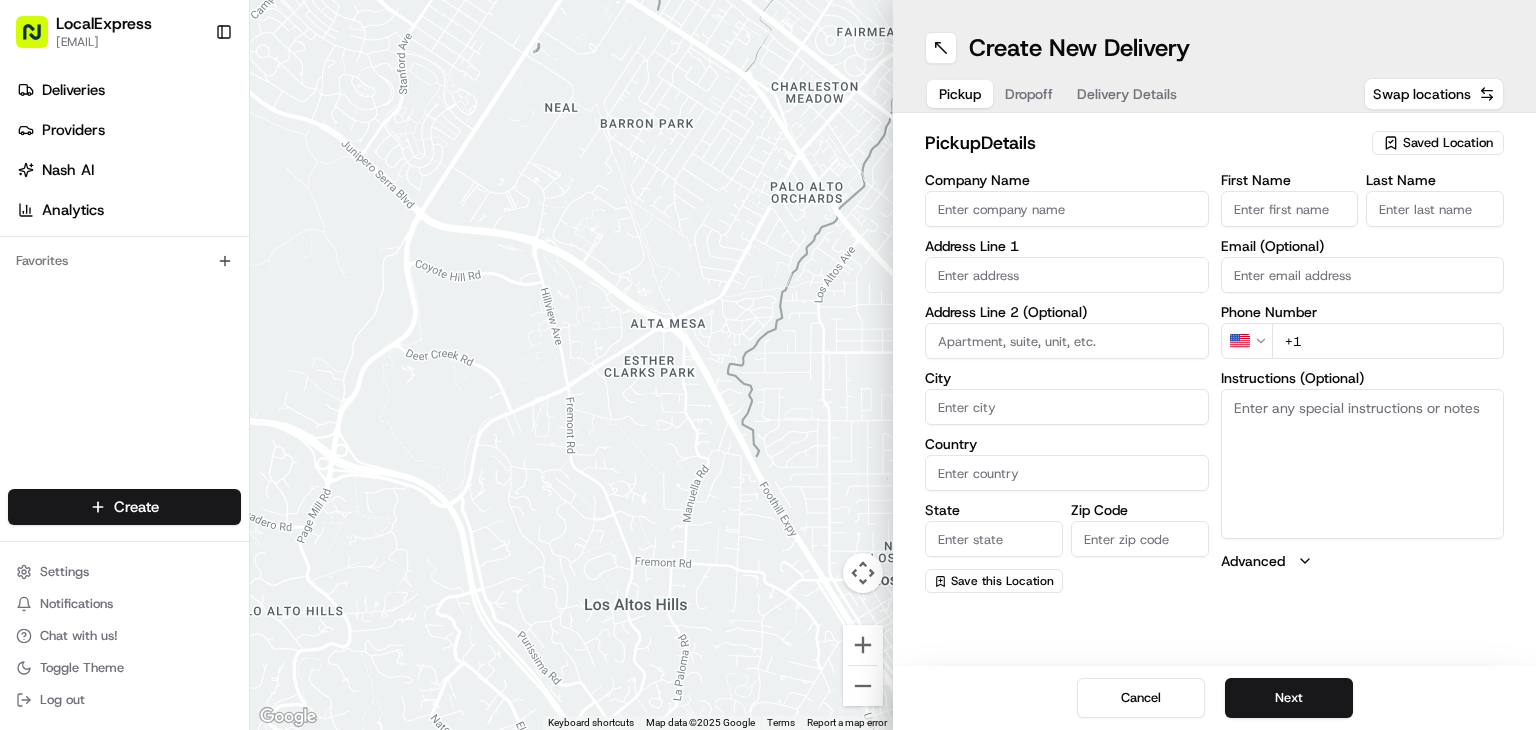 click on "Saved Location" at bounding box center (1448, 143) 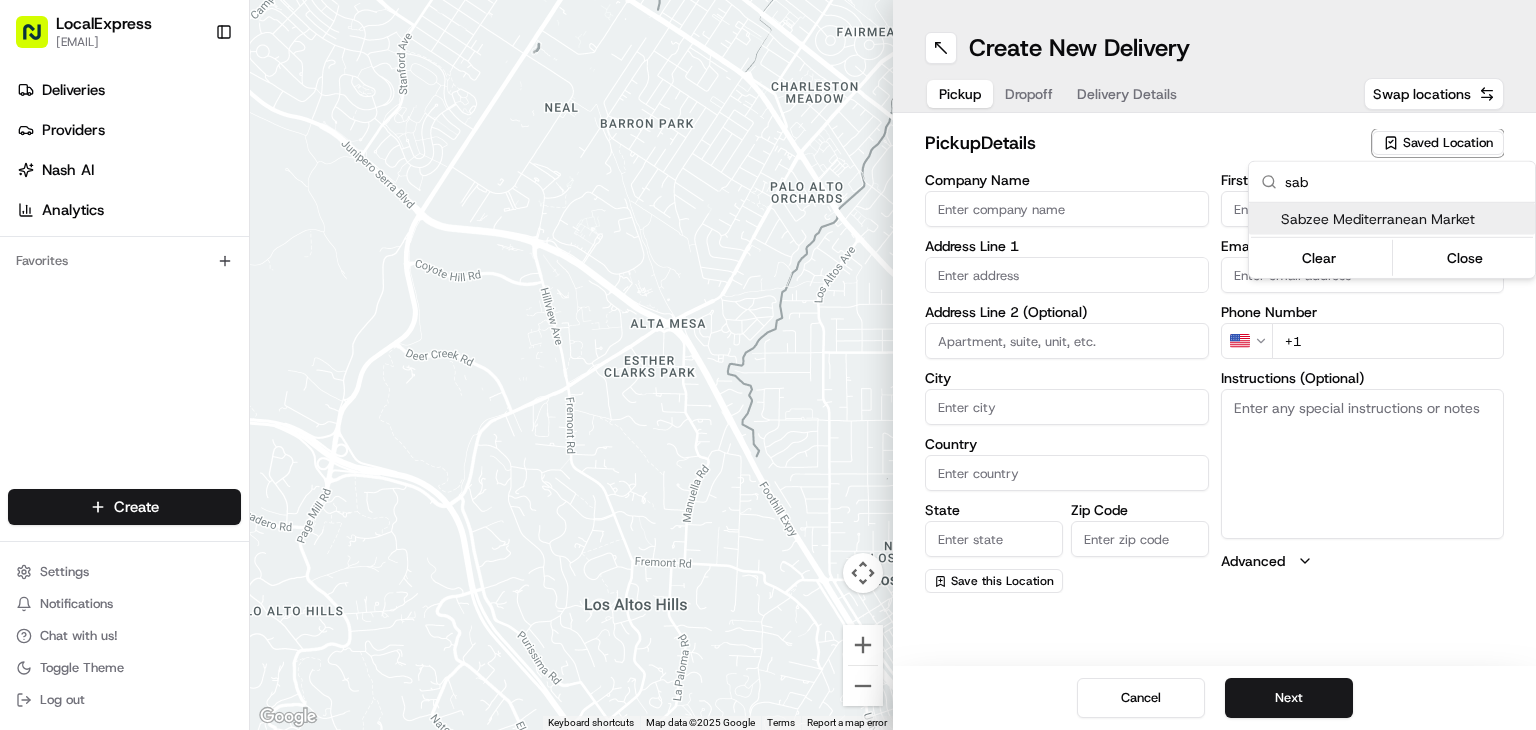 type on "sab" 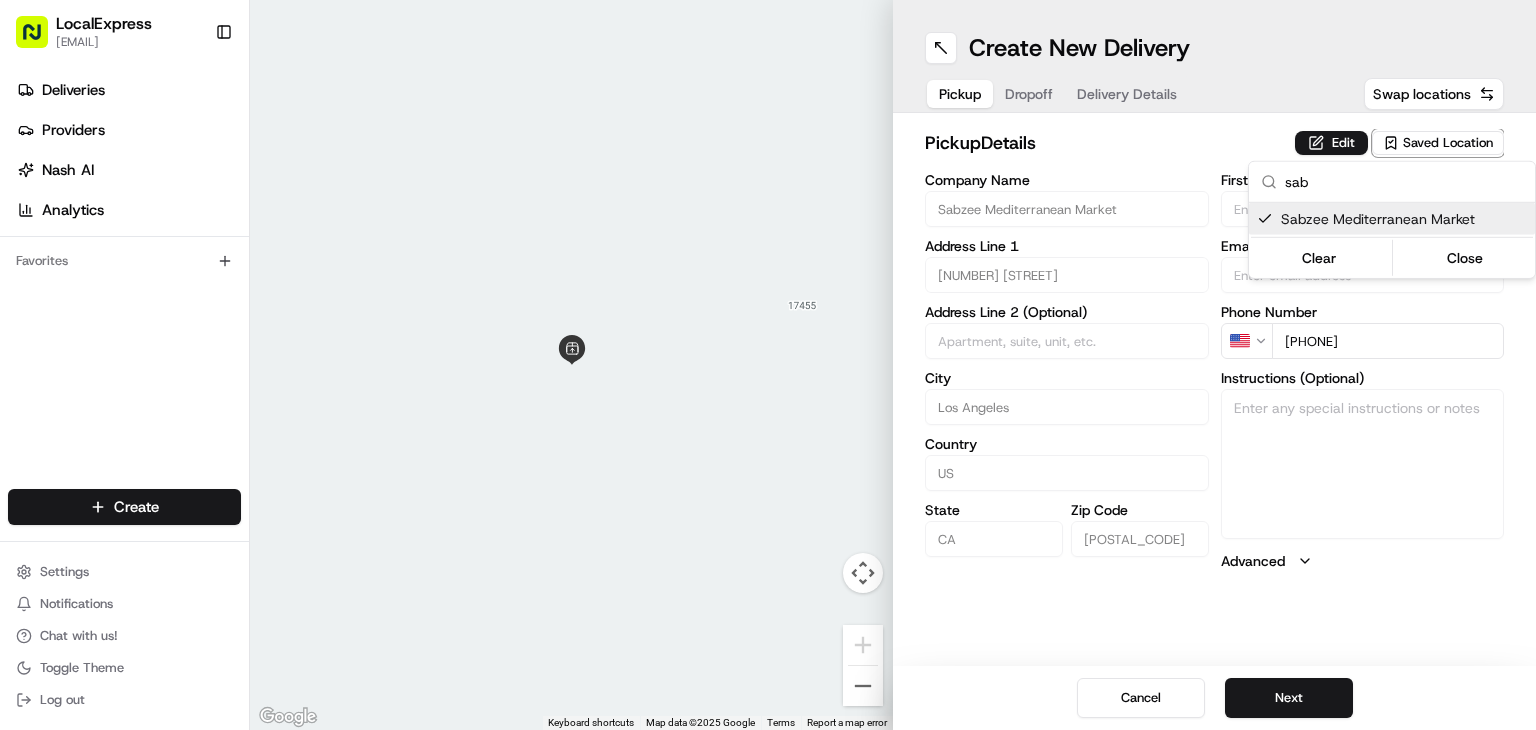 click on "LocalExpress [EMAIL] Toggle Sidebar Deliveries Providers Nash AI Analytics Favorites Main Menu Members & Organization Organization Users Roles Preferences Customization Tracking Orchestration Automations Dispatch Strategy Locations Pickup Locations Dropoff Locations Billing Billing Refund Requests Integrations Notification Triggers Webhooks API Keys Request Logs Create Settings Notifications Chat with us! Toggle Theme Log out ← Move left → Move right ↑ Move up ↓ Move down + Zoom in - Zoom out Home Jump left by 75% End Jump right by 75% Page Up Jump up by 75% Page Down Jump down by 75% Keyboard shortcuts Map Data Map data ©2025 Google Map data ©2025 Google 2 m Click to toggle between metric and imperial units Terms Report a map error Create New Delivery Pickup Dropoff Delivery Details Swap locations pickup Details Edit Saved Location Company Name Sabzee Mediterranean Market Address Line 1 [NUMBER] [STREET] Address Line 2 (Optional) City Los Angeles Country US CA" at bounding box center (768, 365) 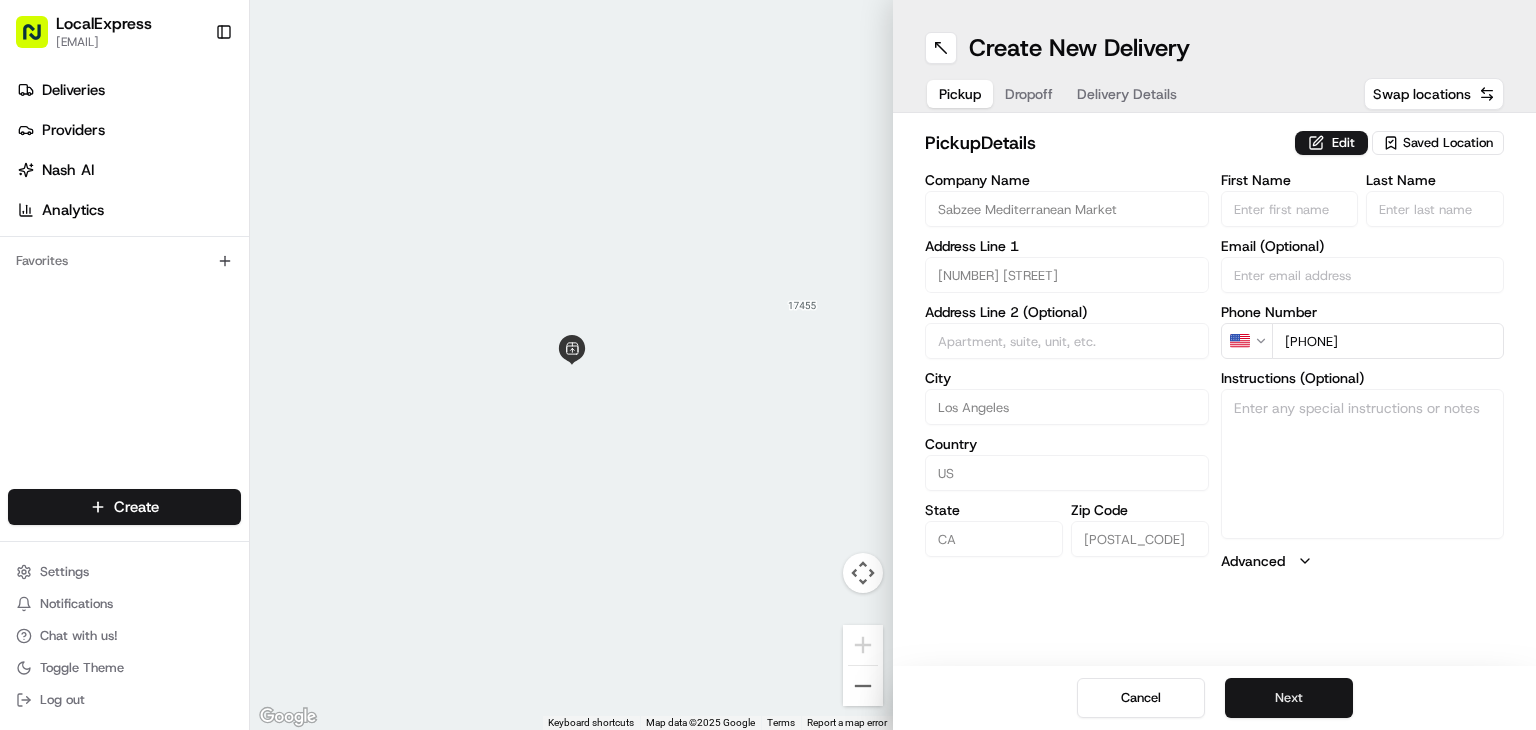 click on "Next" at bounding box center [1289, 698] 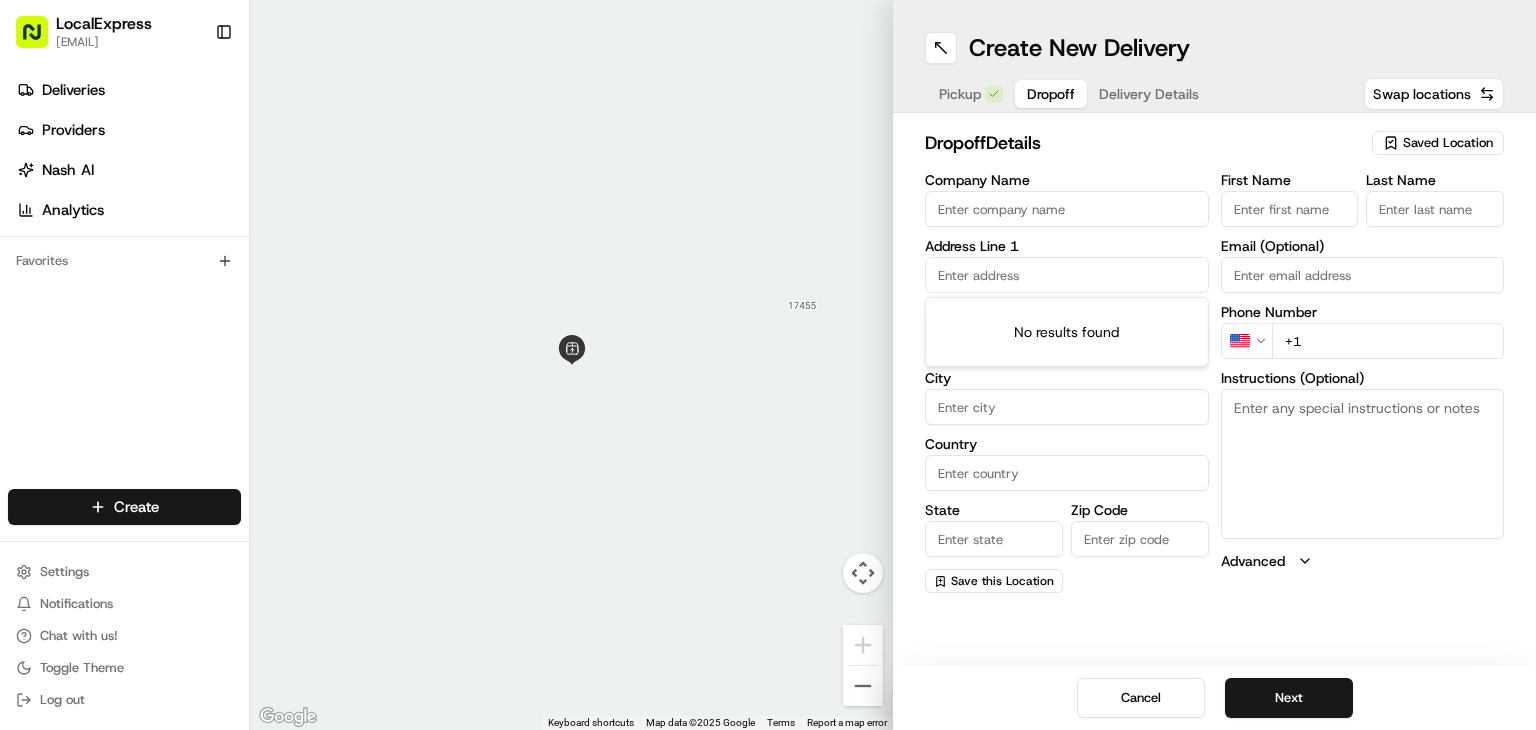 click at bounding box center (1067, 275) 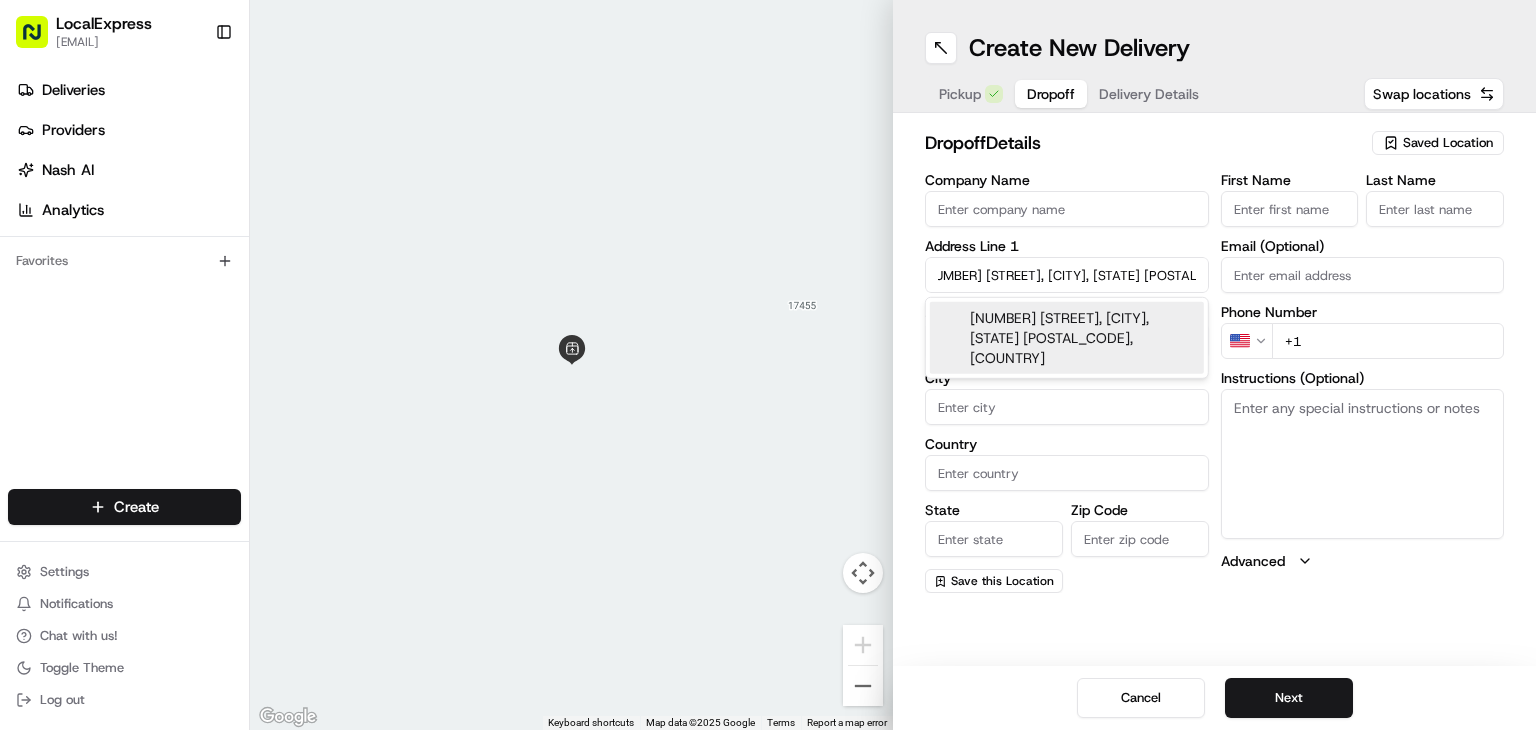 click on "[NUMBER] [STREET], [CITY], [STATE] [POSTAL_CODE], [COUNTRY]" at bounding box center (1067, 338) 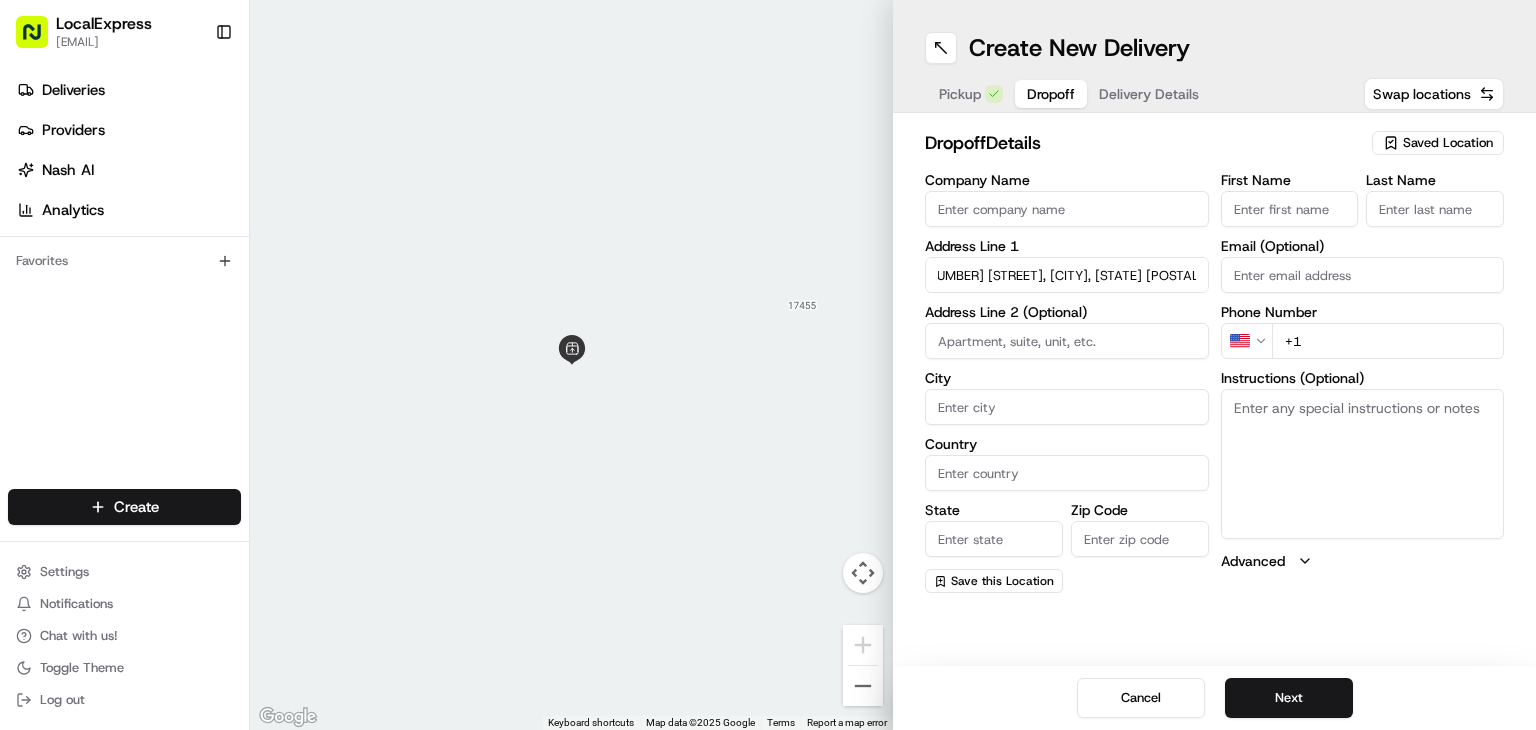 type on "[NUMBER] [STREET], [CITY], [STATE] [POSTAL_CODE], [COUNTRY]" 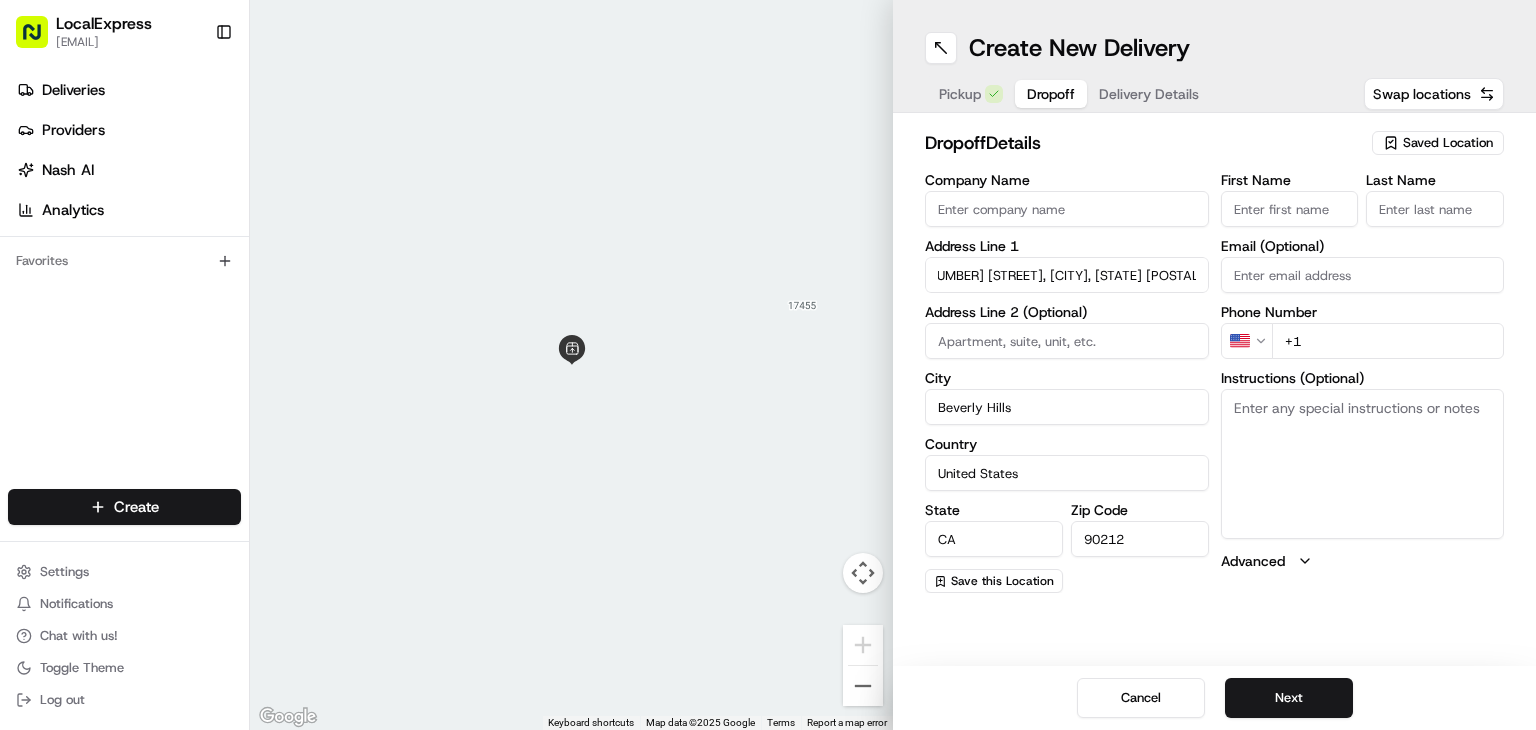 type on "[NUMBER] [STREET]" 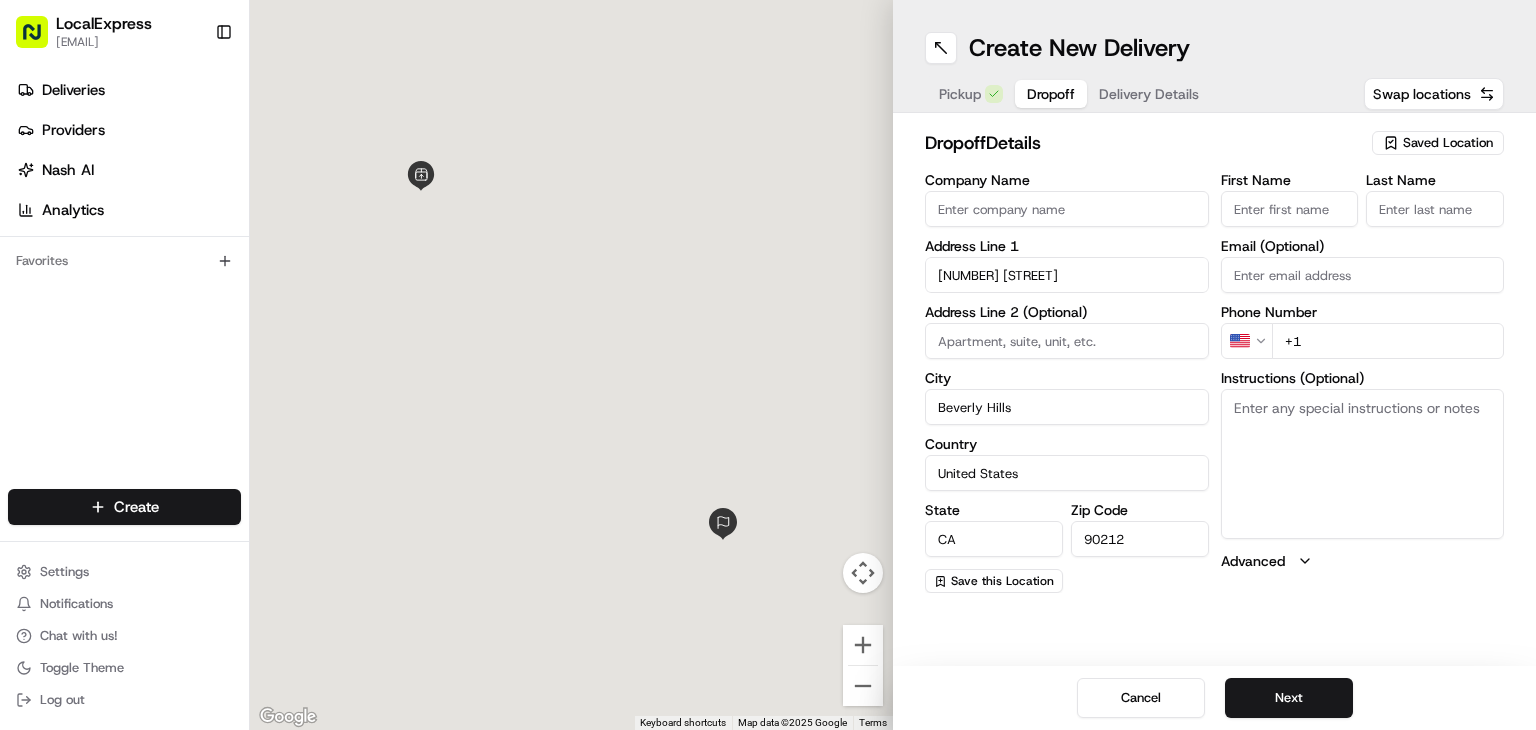 scroll, scrollTop: 0, scrollLeft: 0, axis: both 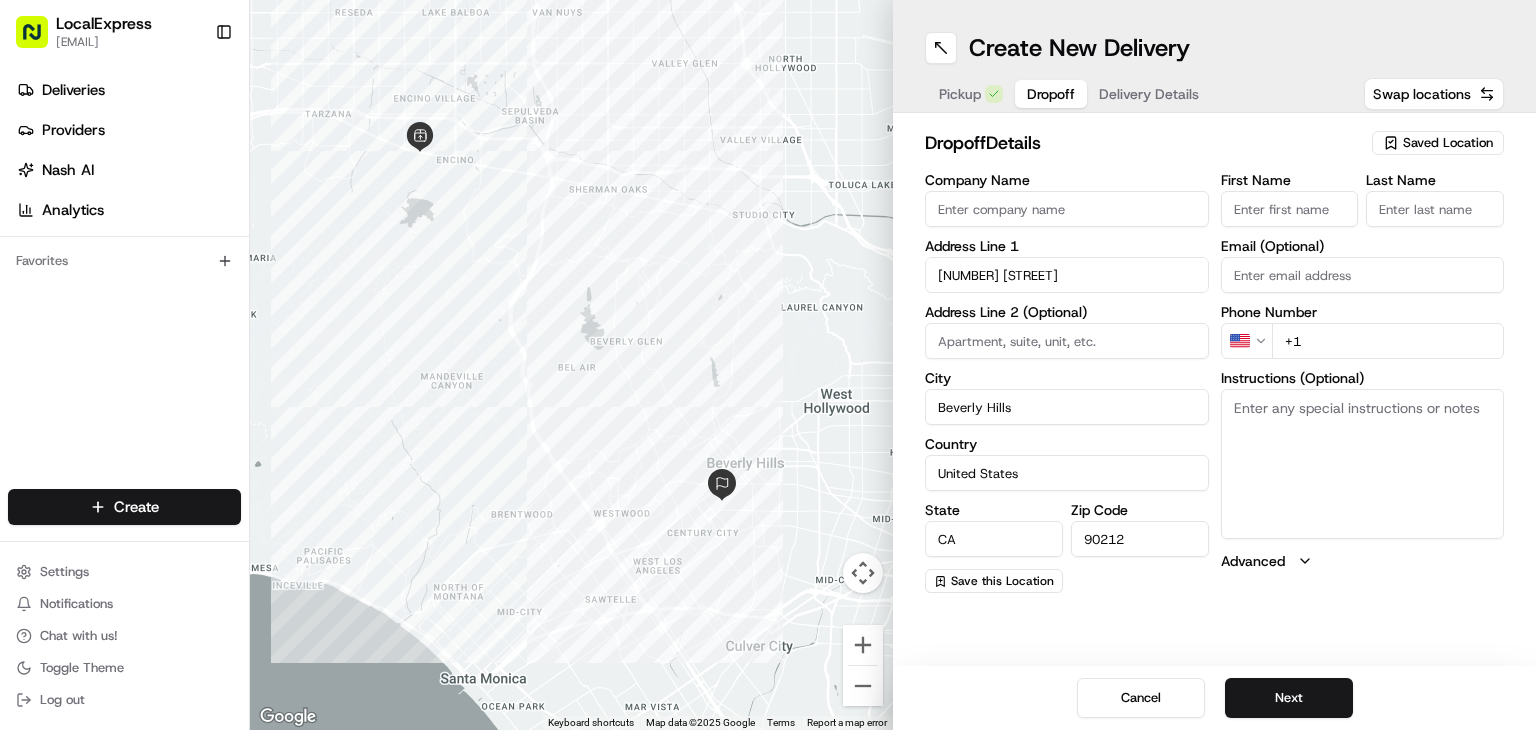 click on "First Name" at bounding box center [1290, 209] 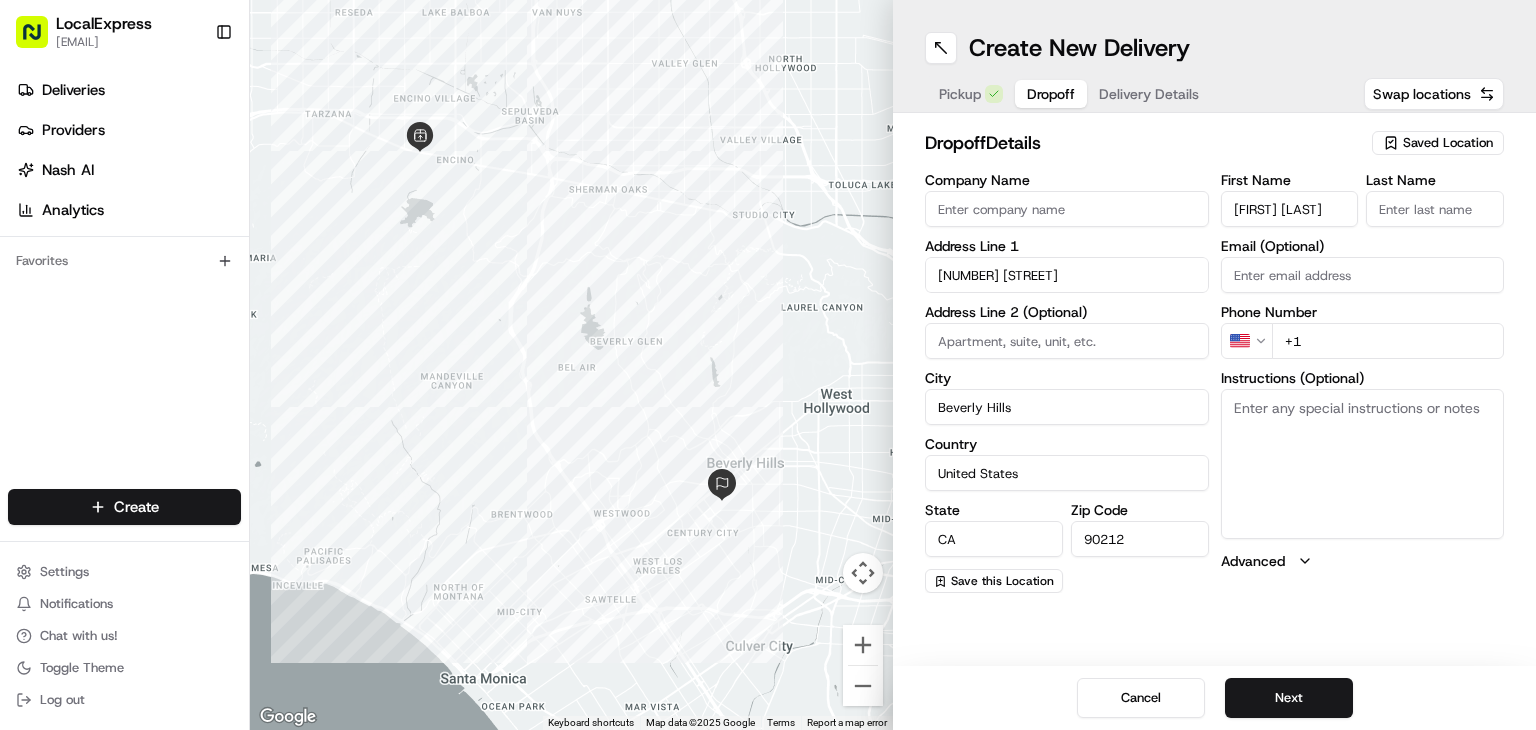 click on "[FIRST] [LAST]" at bounding box center [1290, 209] 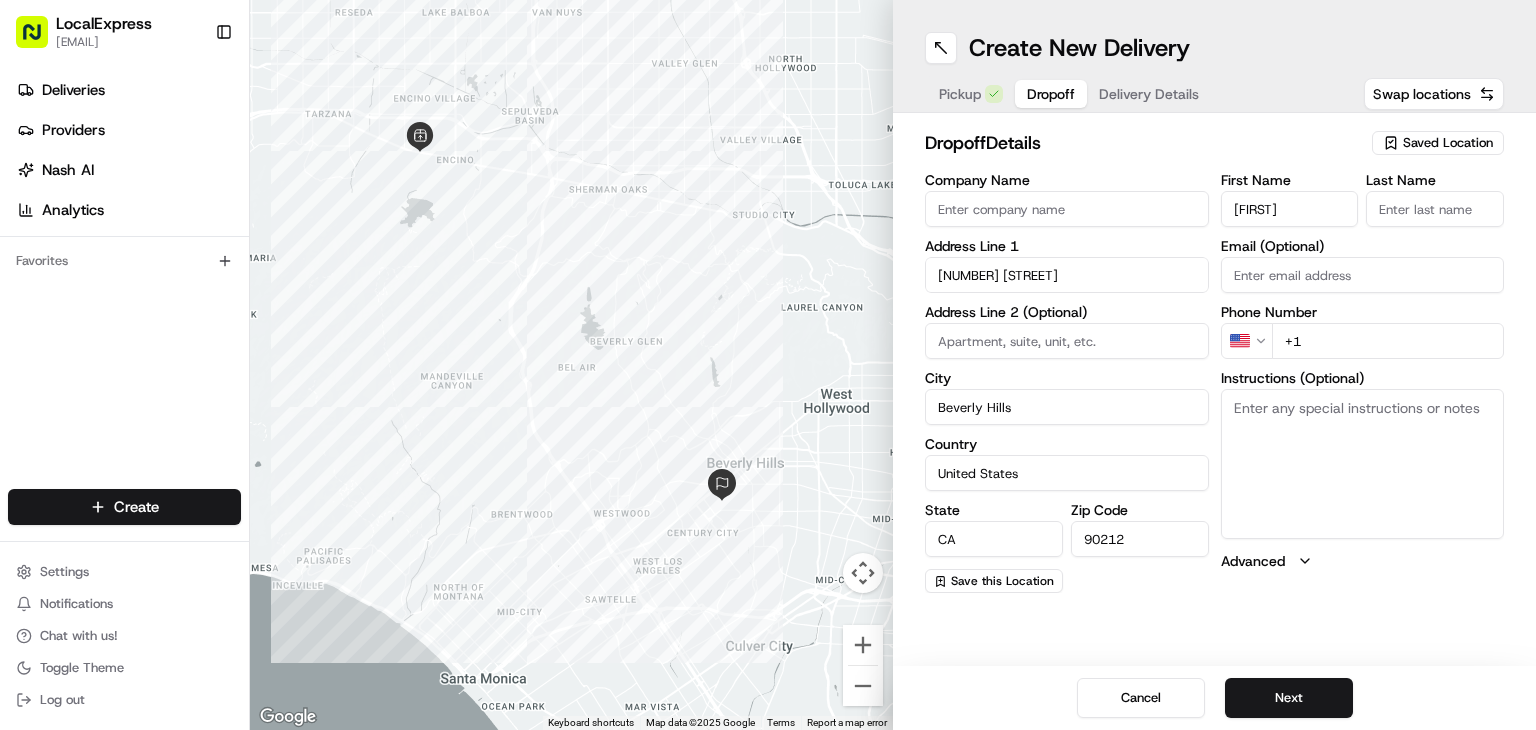 type on "[FIRST]" 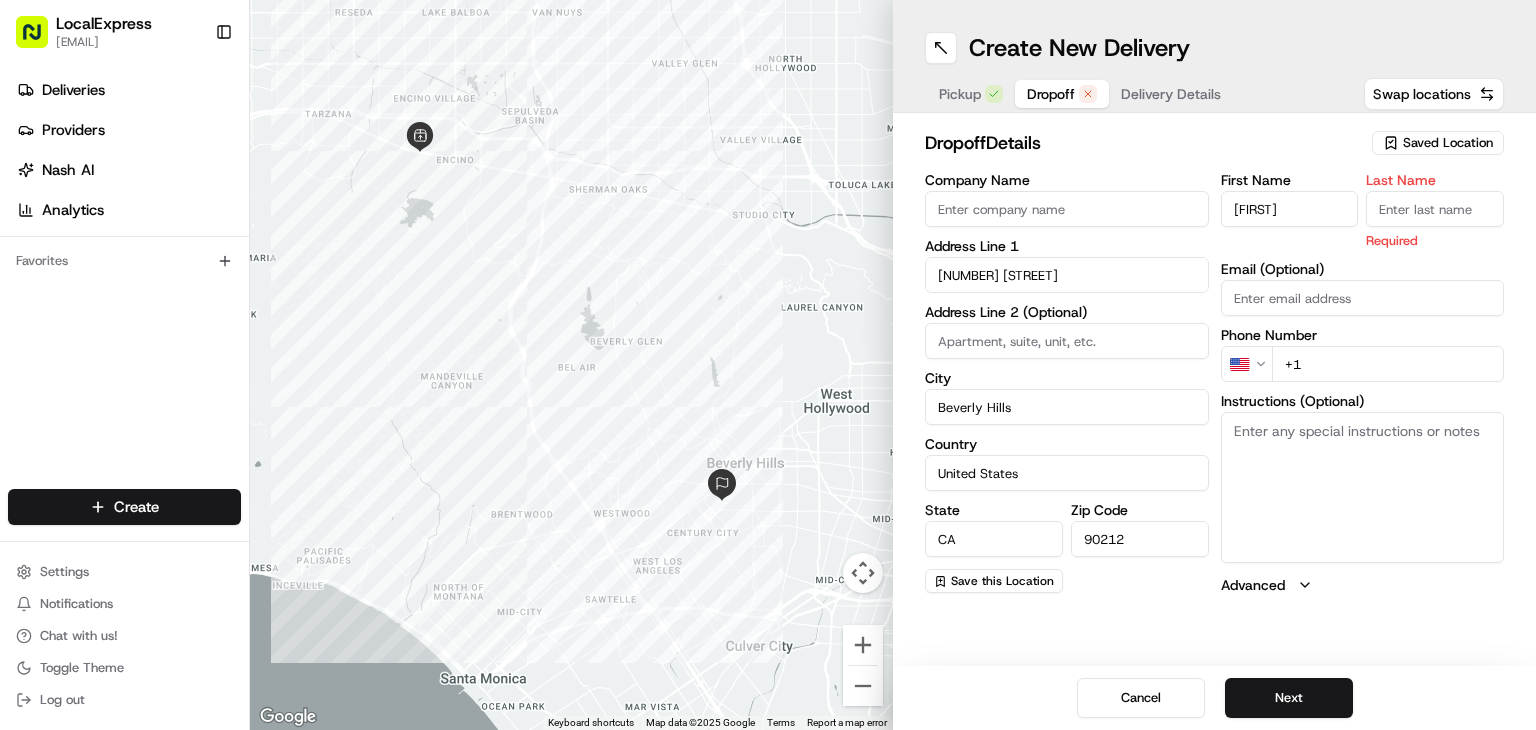 paste on "[LAST]" 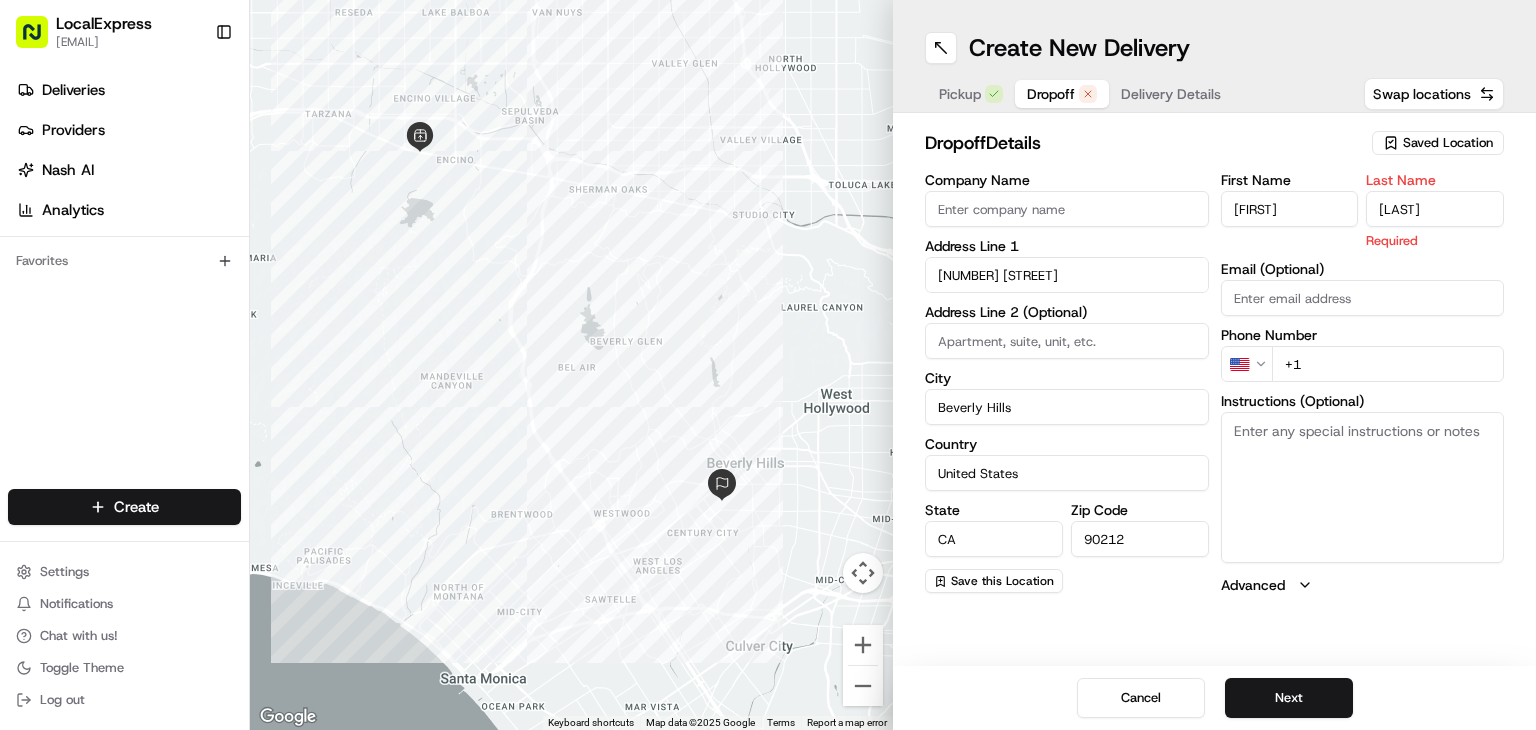 type on "[LAST]" 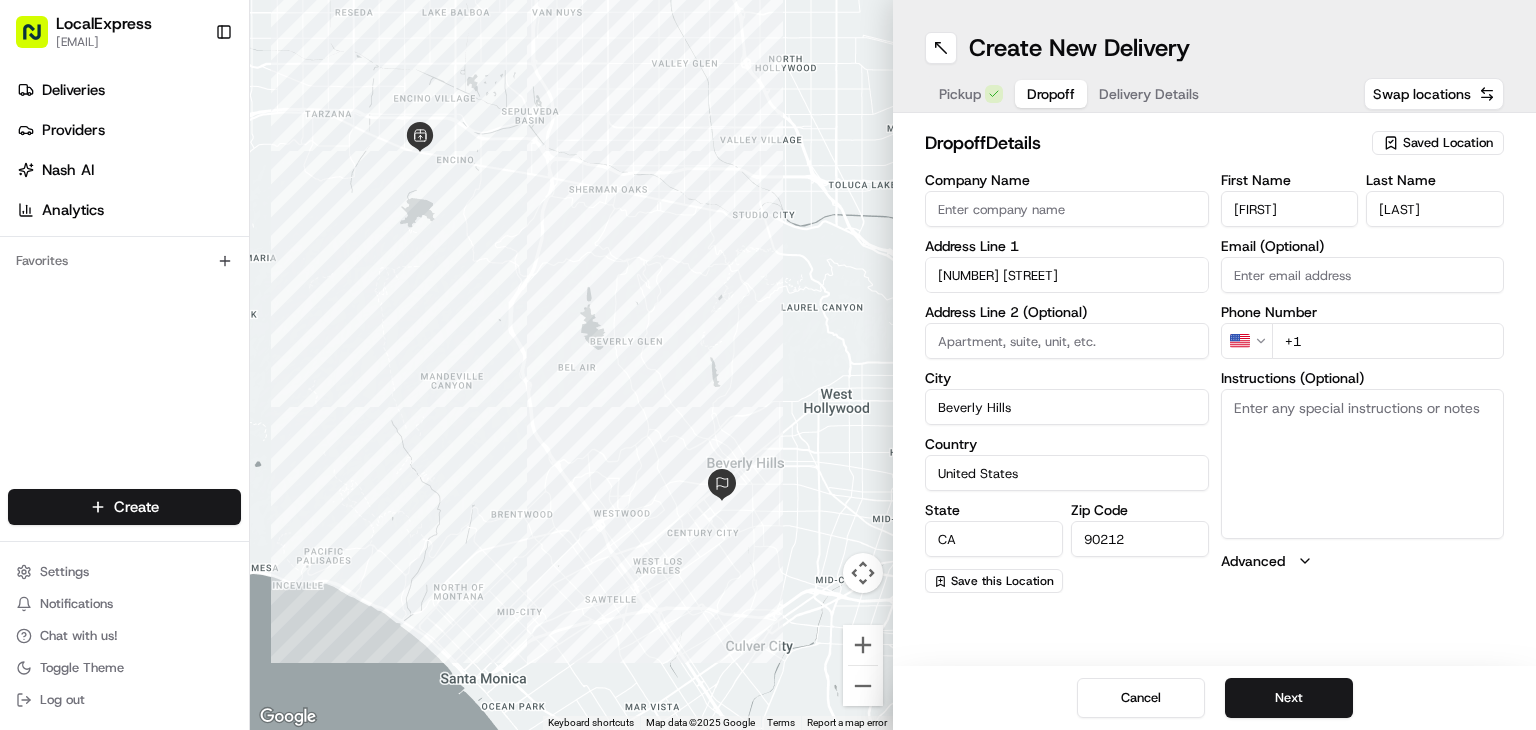 click on "+1" at bounding box center [1388, 341] 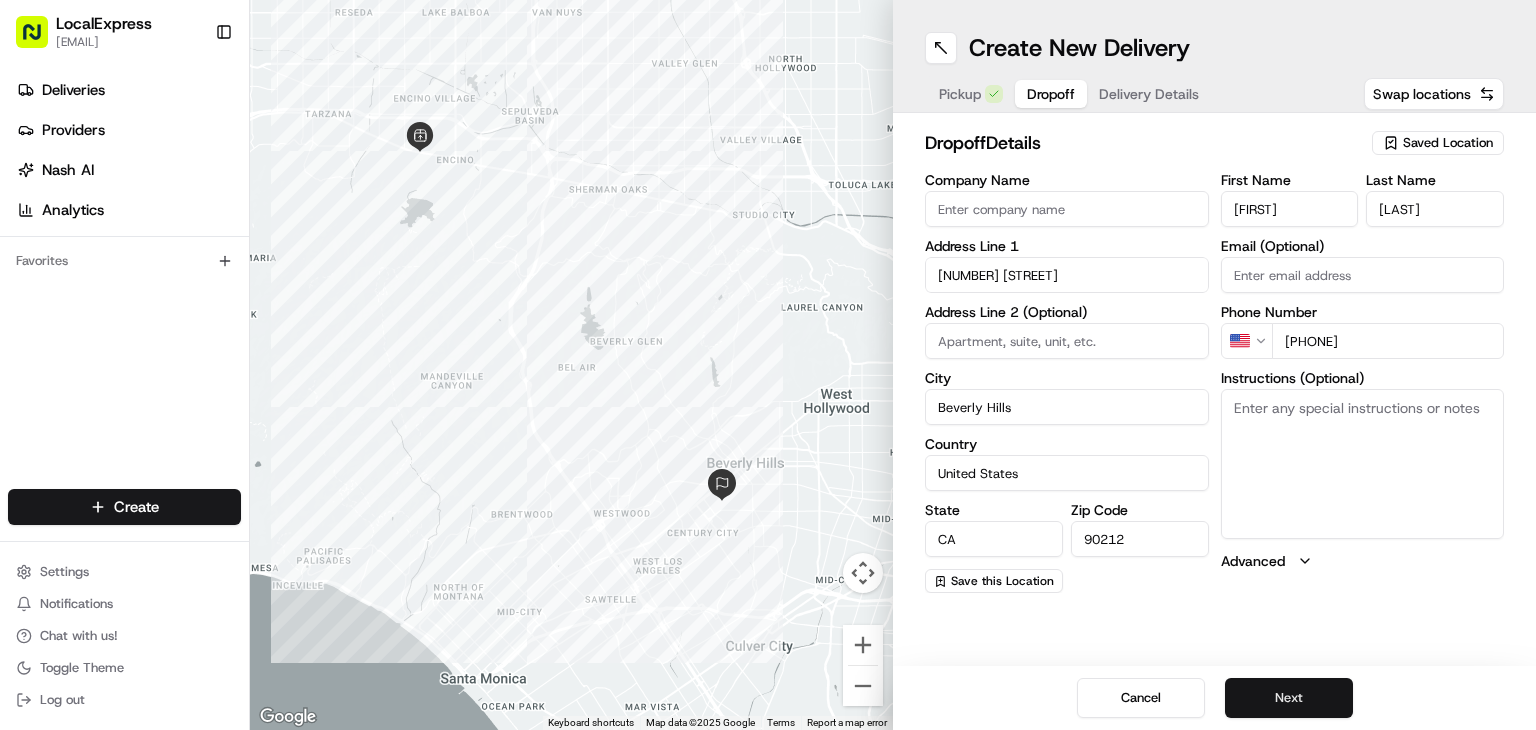 type on "[PHONE]" 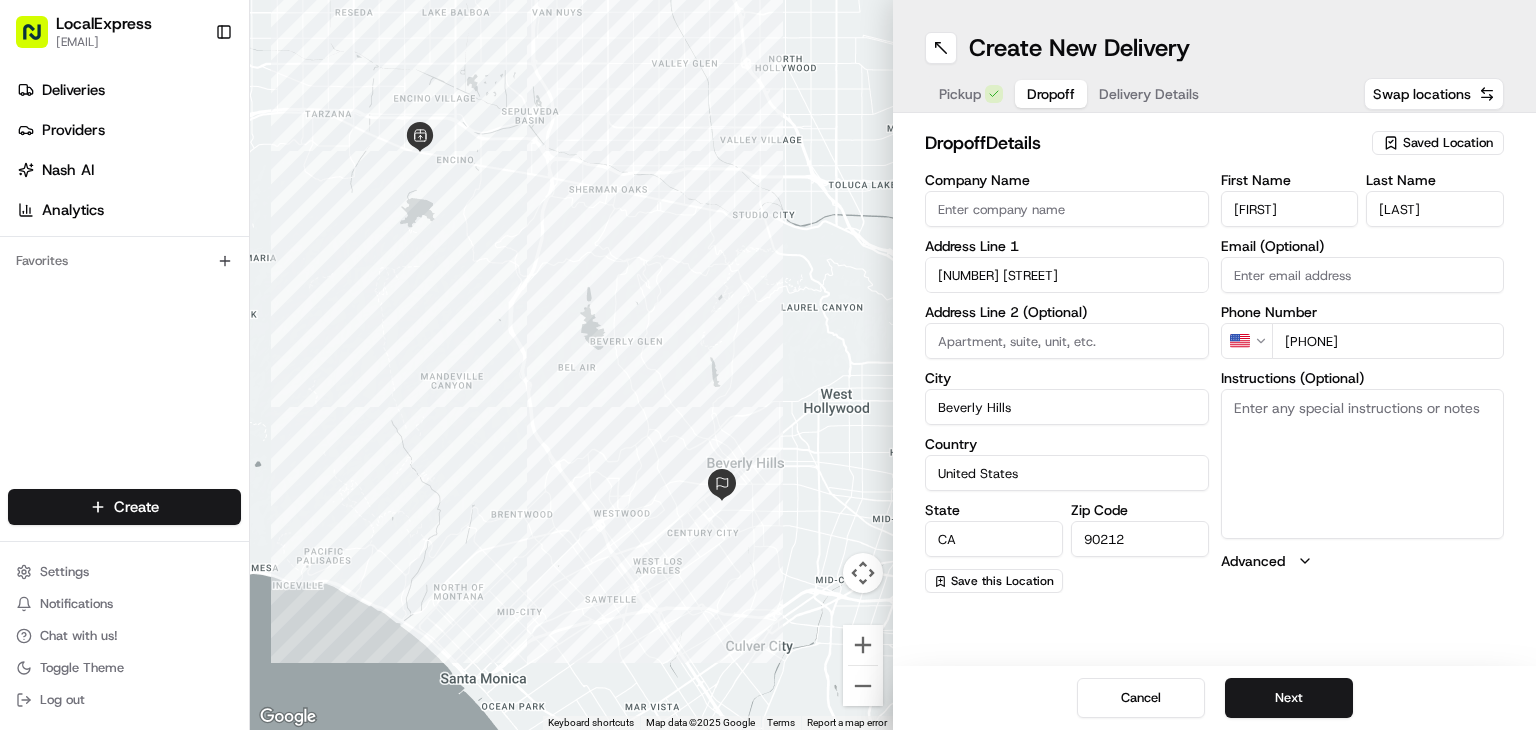 click at bounding box center (1067, 341) 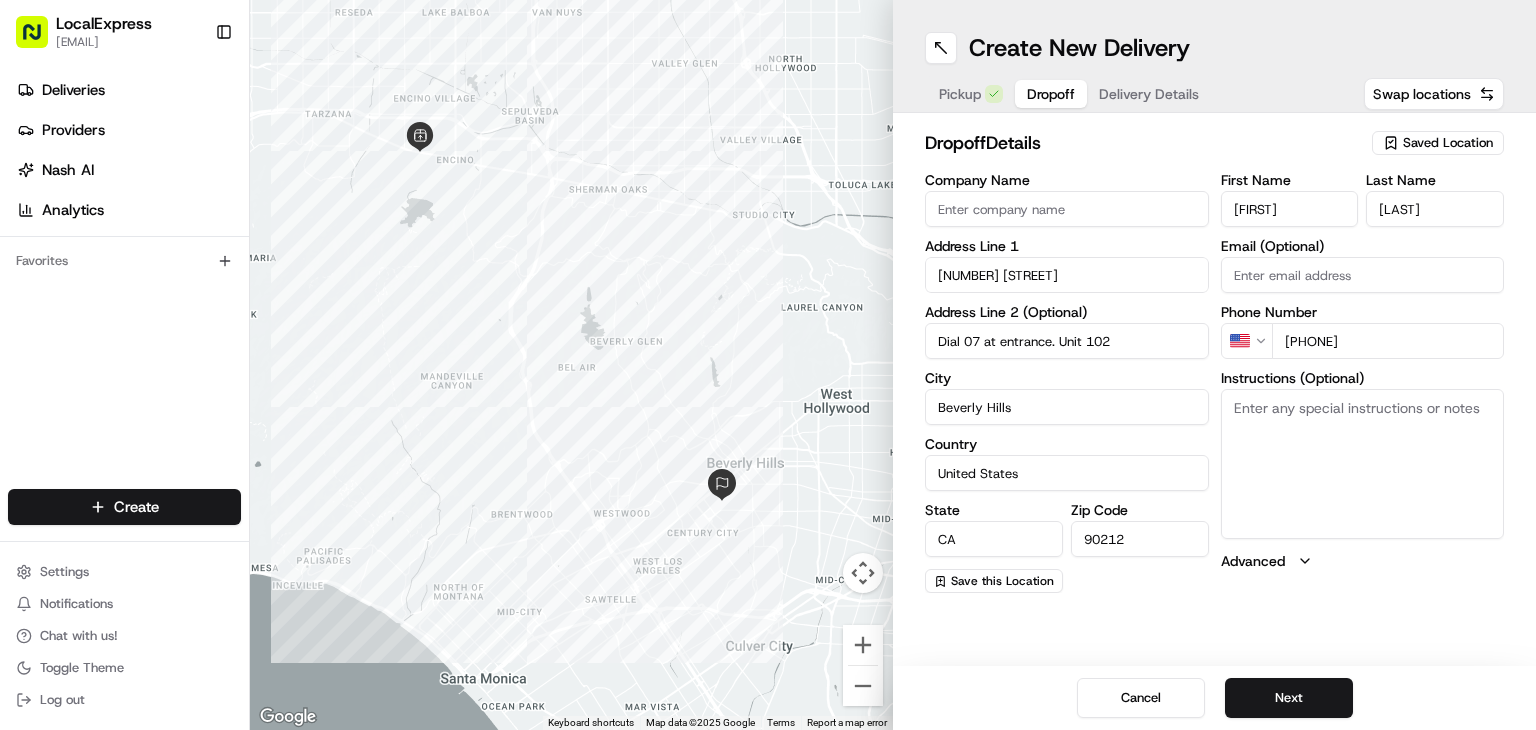 type on "Dial 07 at entrance. Unit 102" 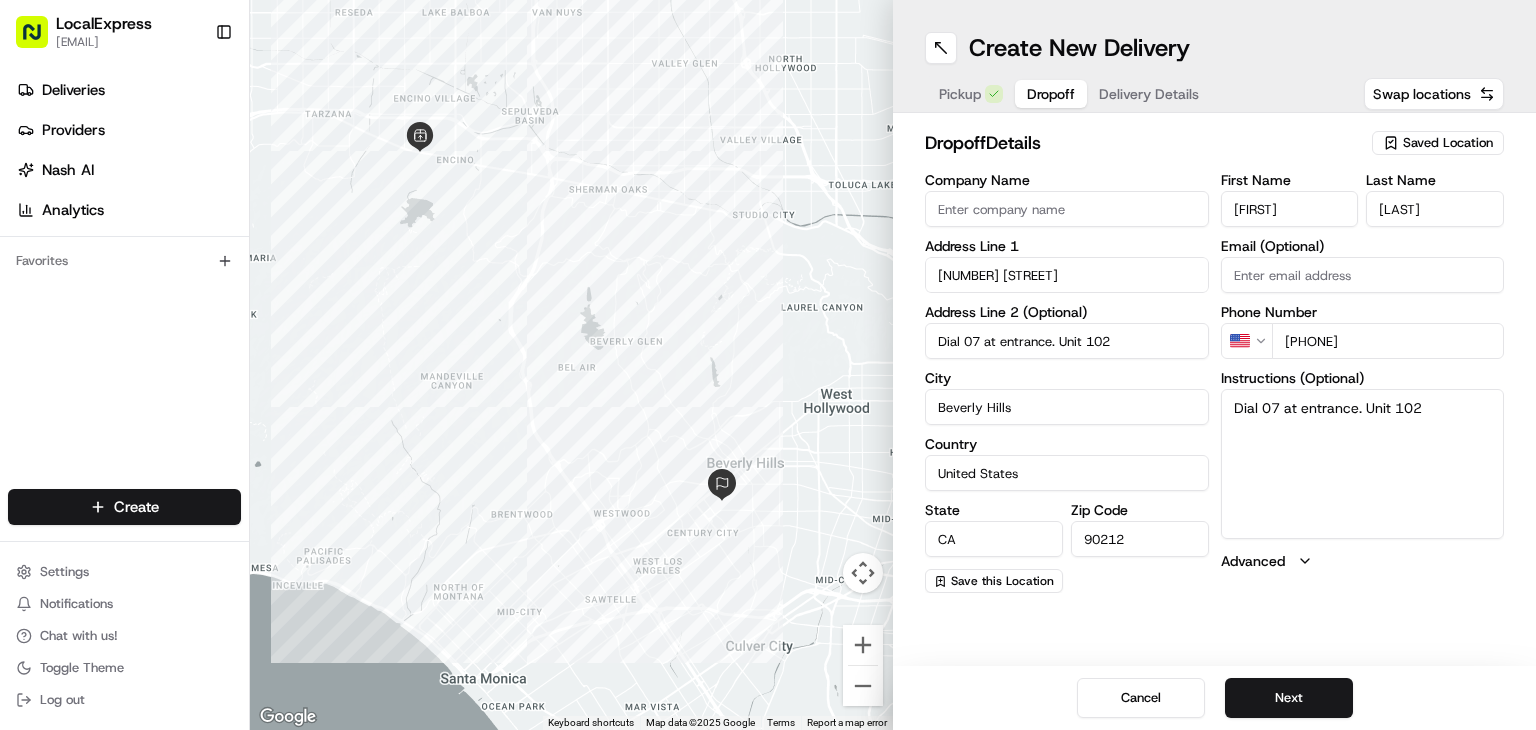 type on "Dial 07 at entrance. Unit 102" 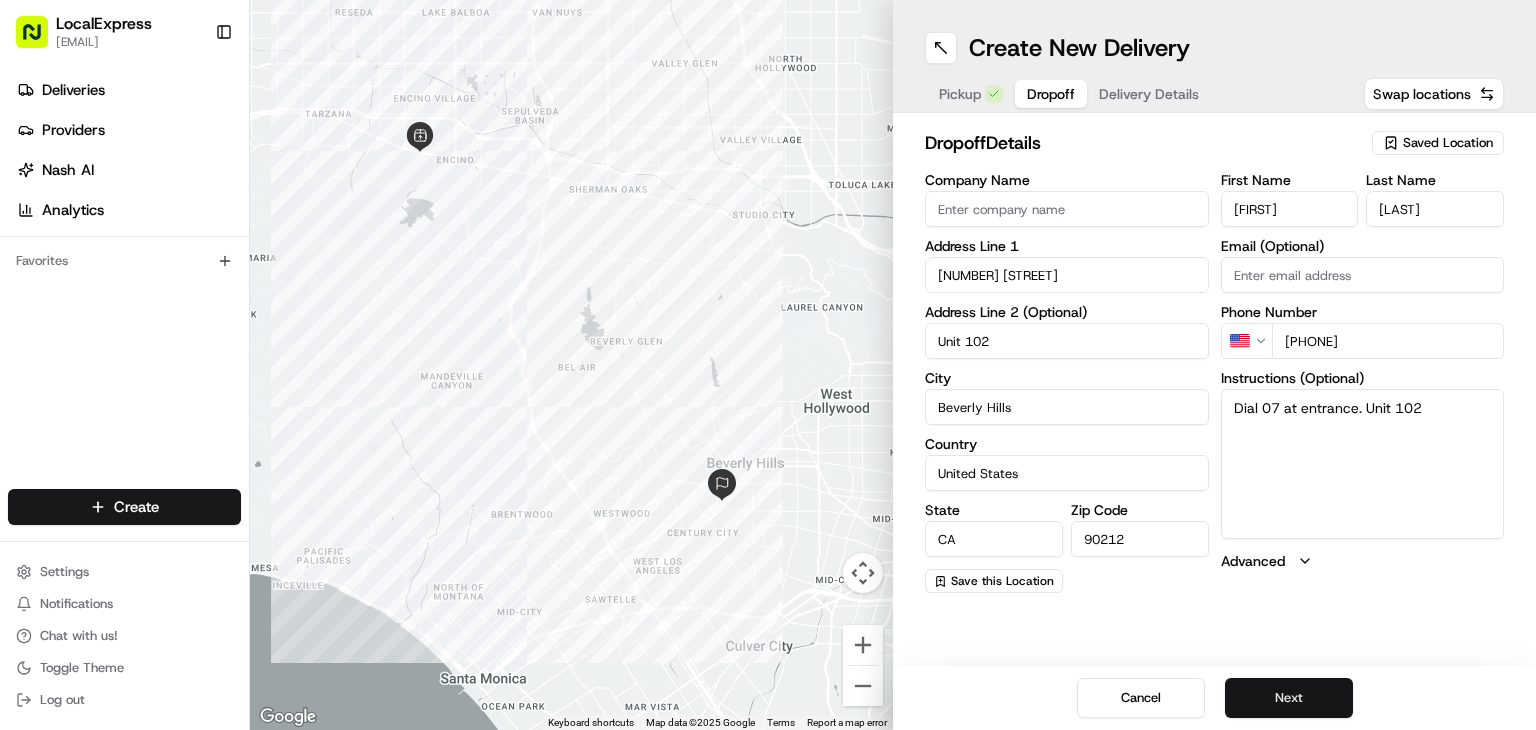 type on "Unit 102" 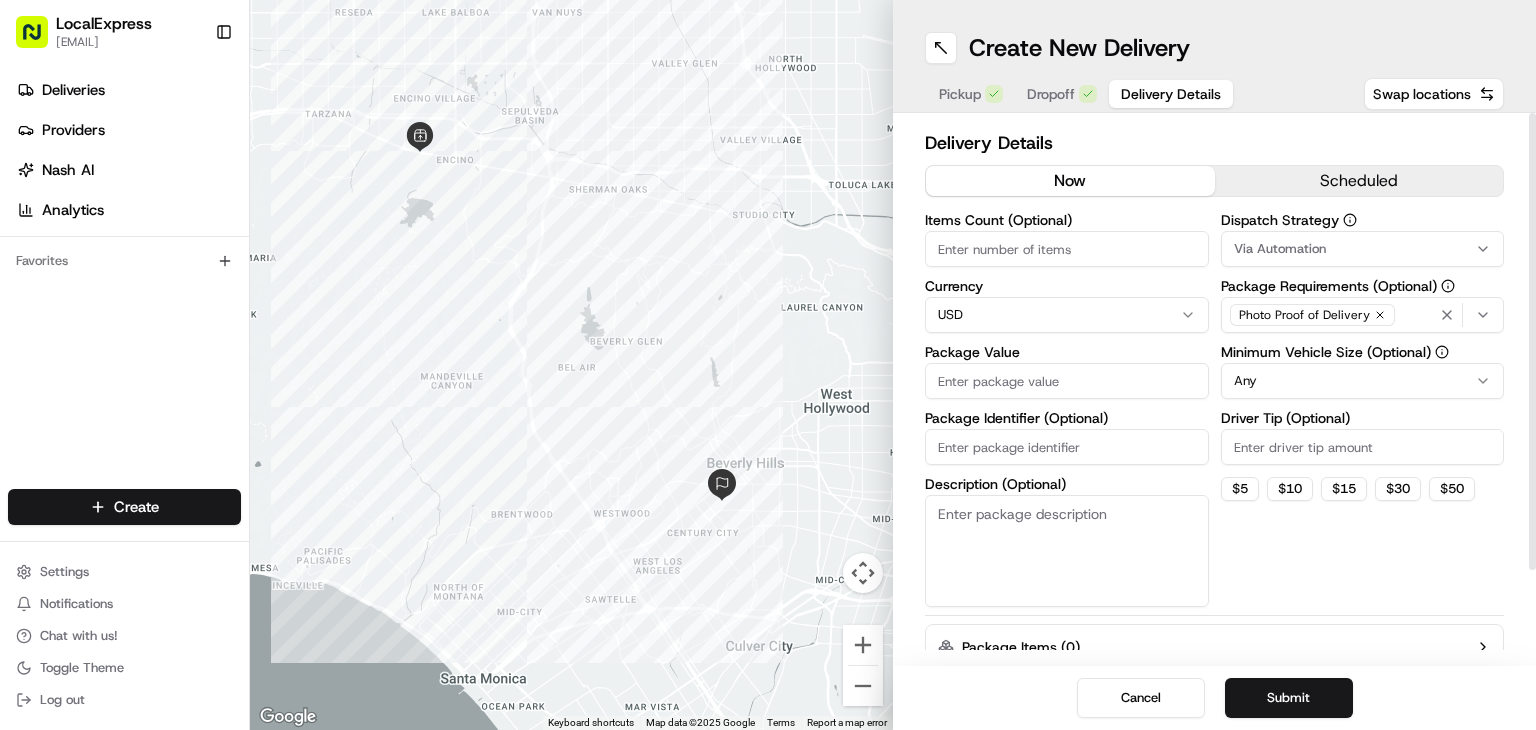 click on "Package Value" at bounding box center (1067, 381) 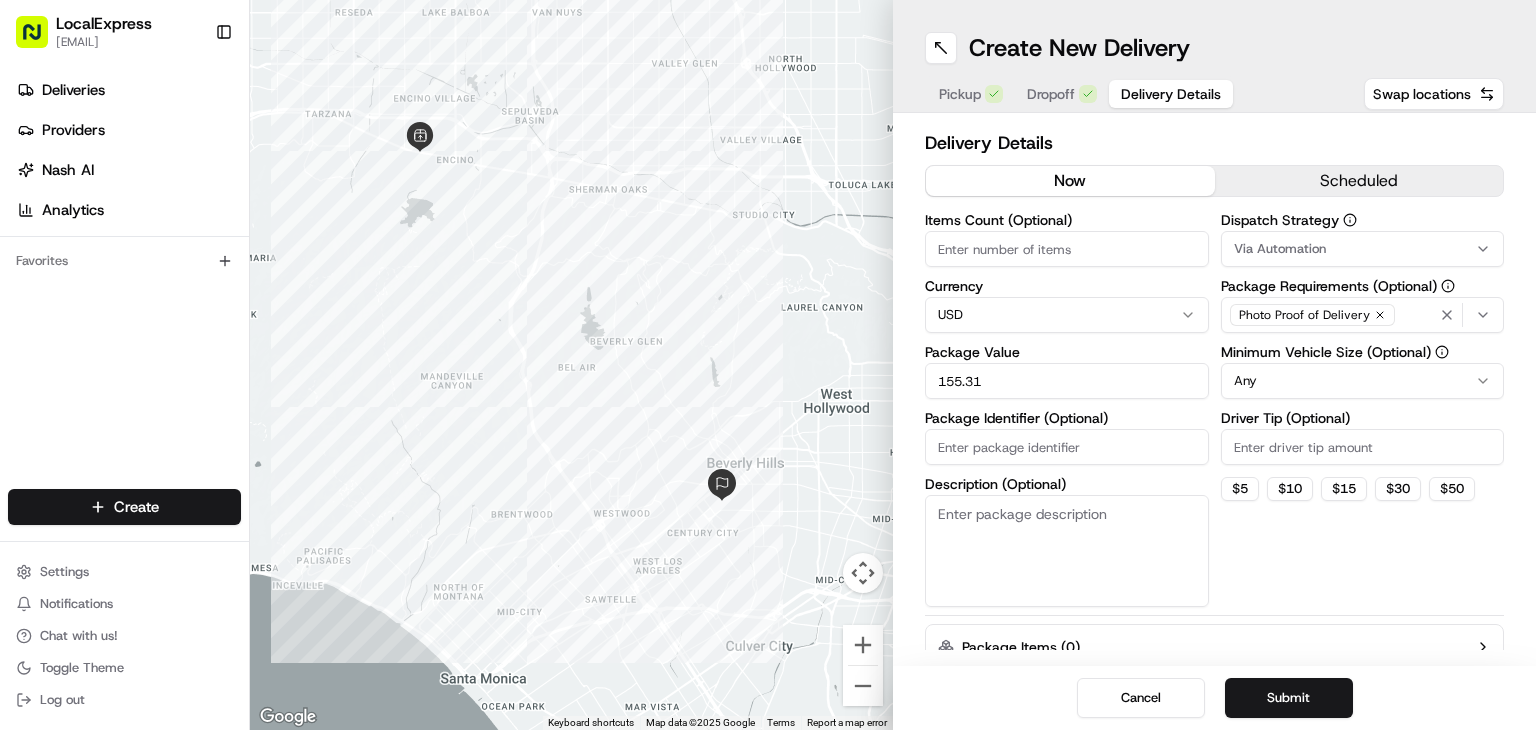 type on "155.31" 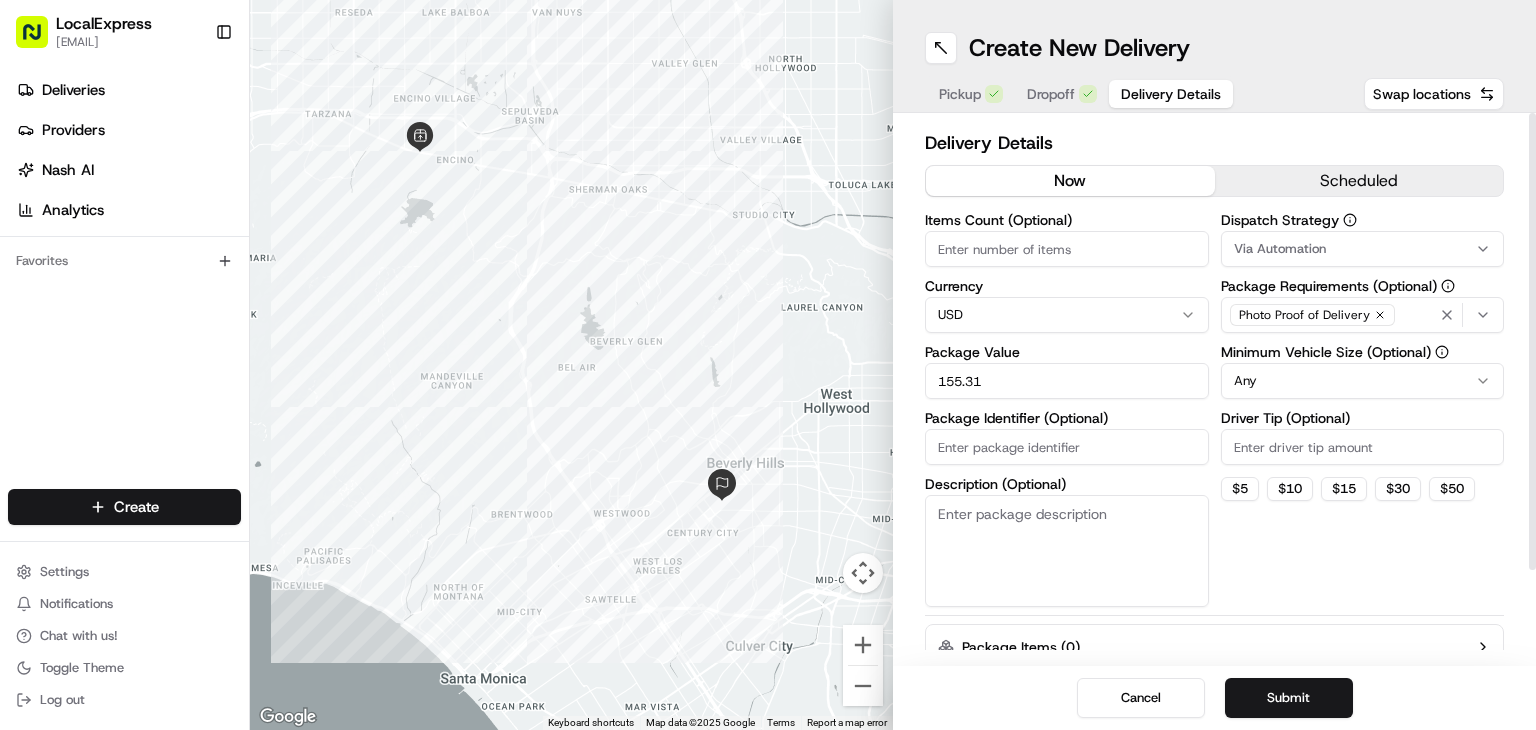 click on "Driver Tip (Optional)" at bounding box center [1363, 447] 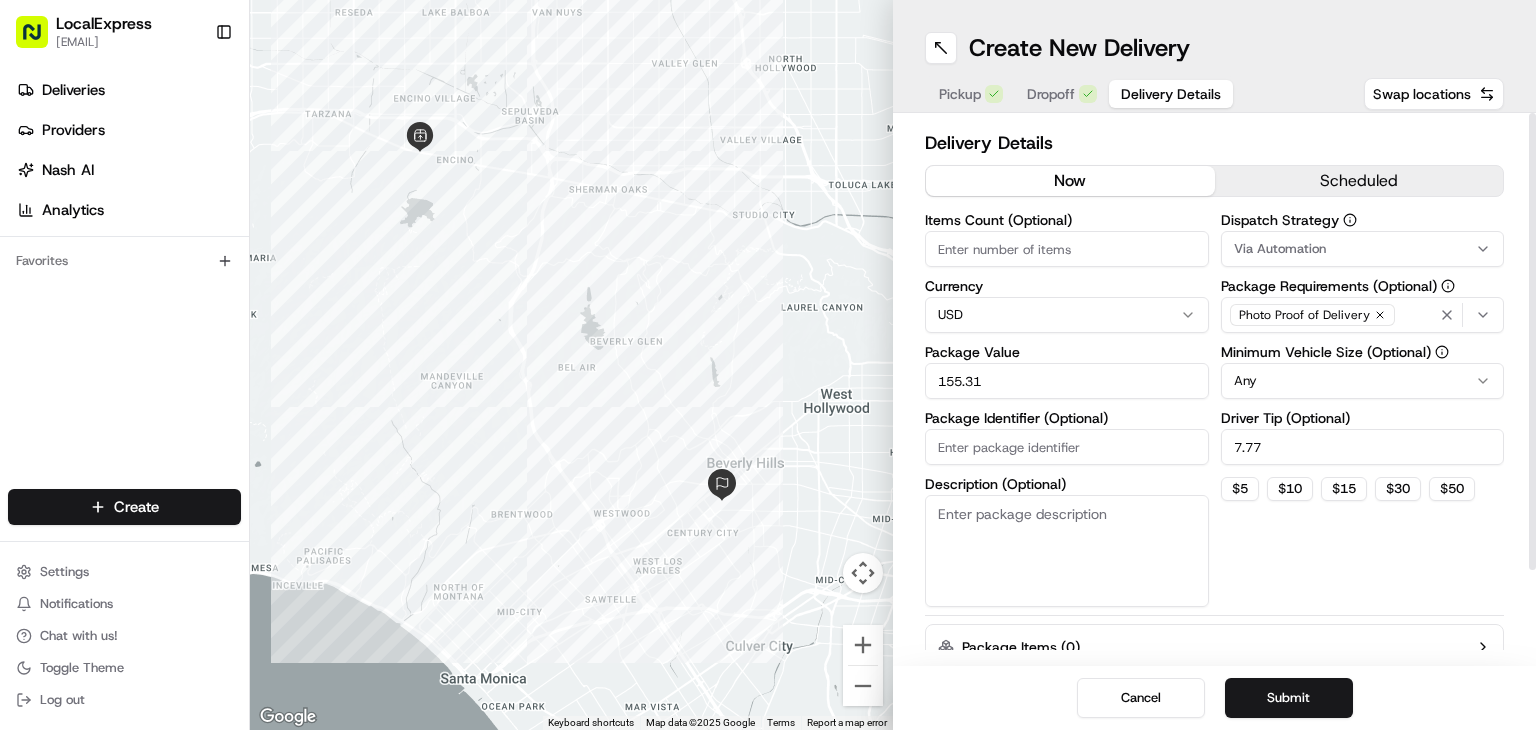 type on "7.77" 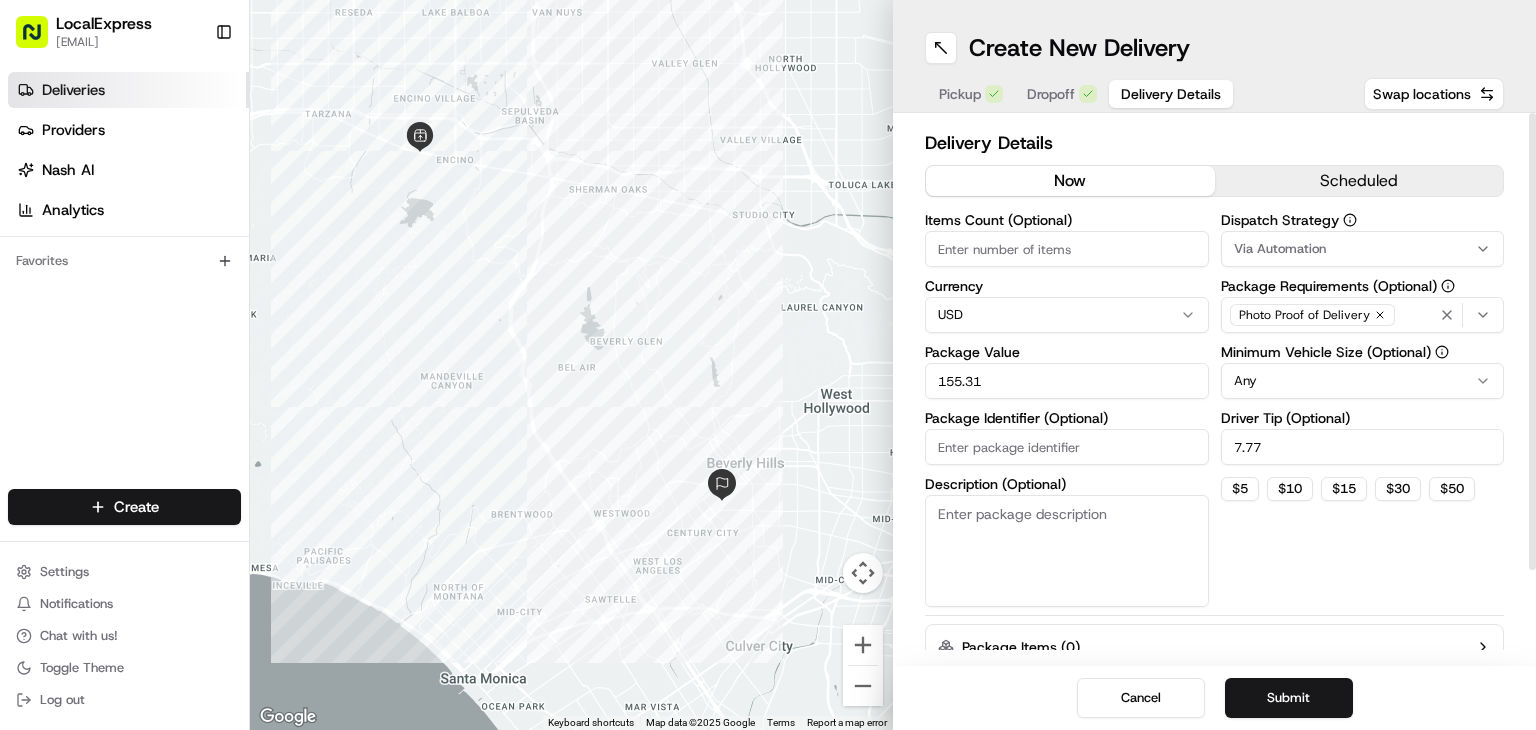 click on "Deliveries" at bounding box center [128, 90] 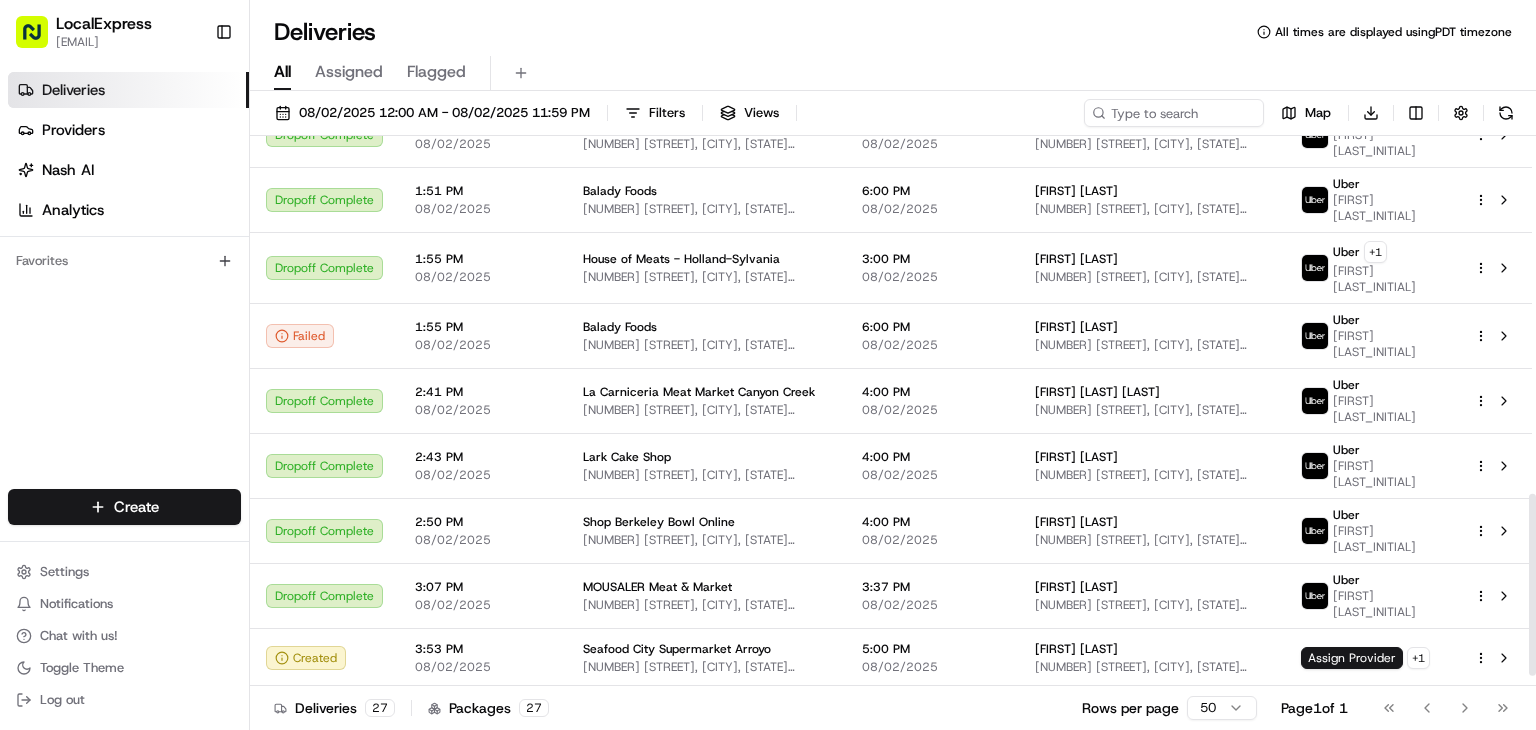scroll, scrollTop: 1110, scrollLeft: 0, axis: vertical 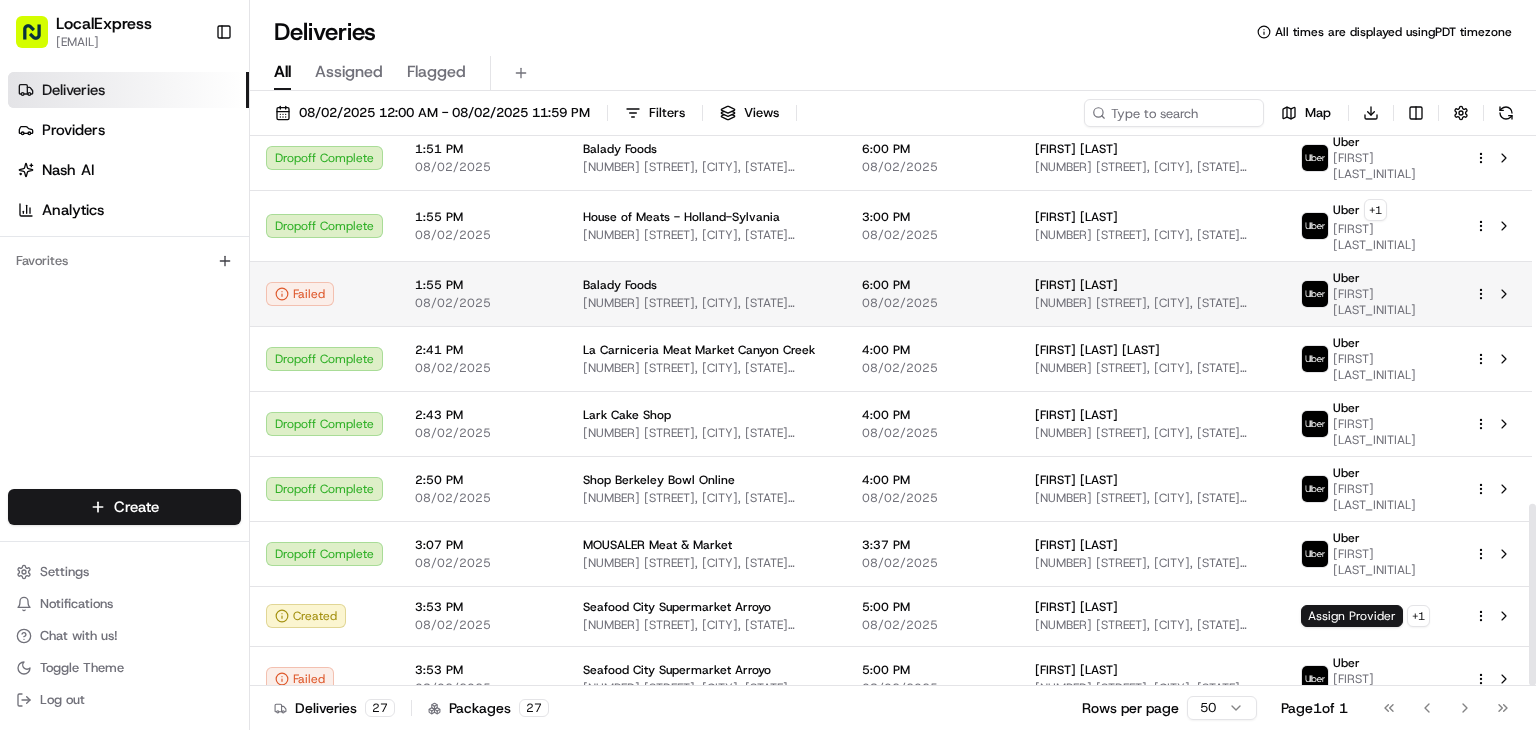 click on "[TIME] [DATE]" at bounding box center (932, 293) 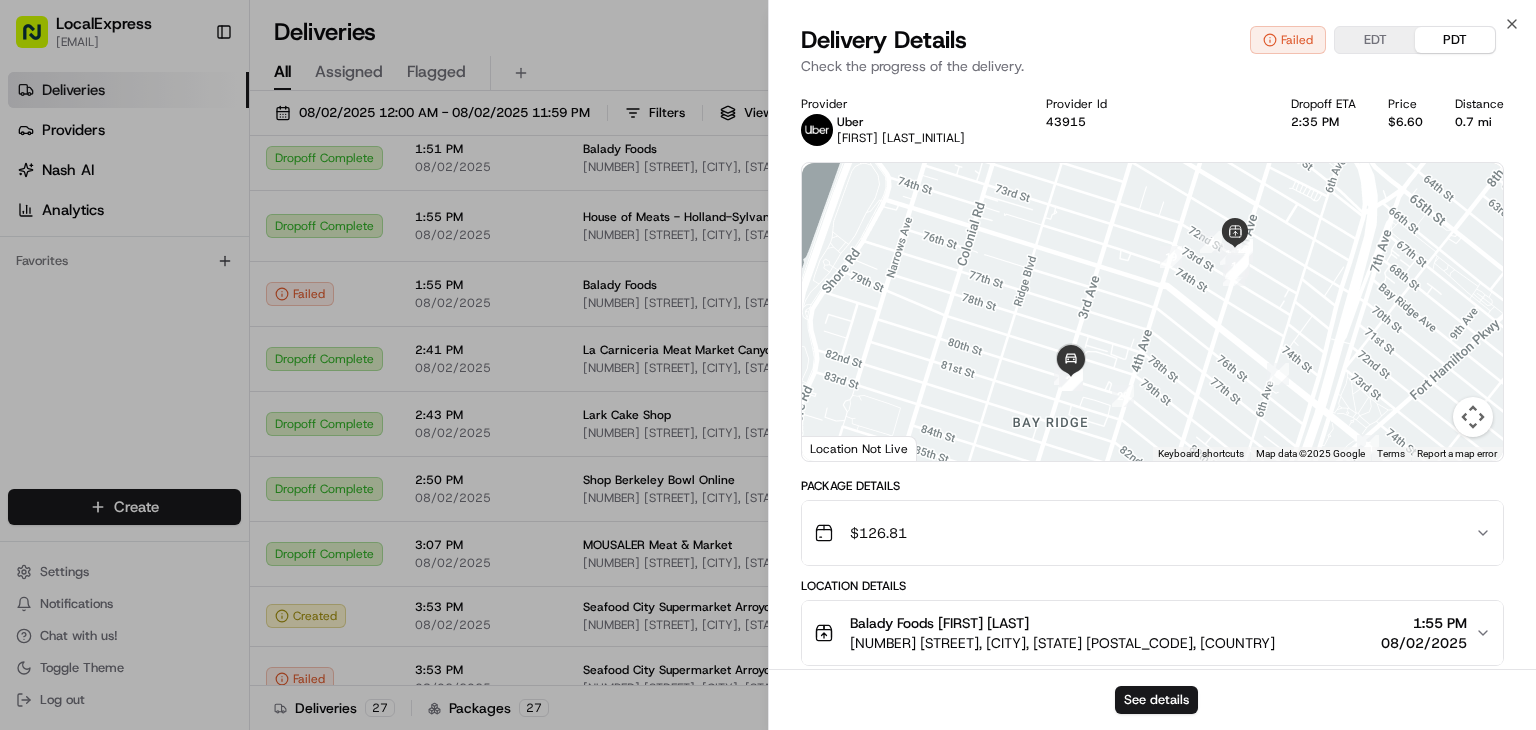 click on "$ 126.81" at bounding box center [1144, 533] 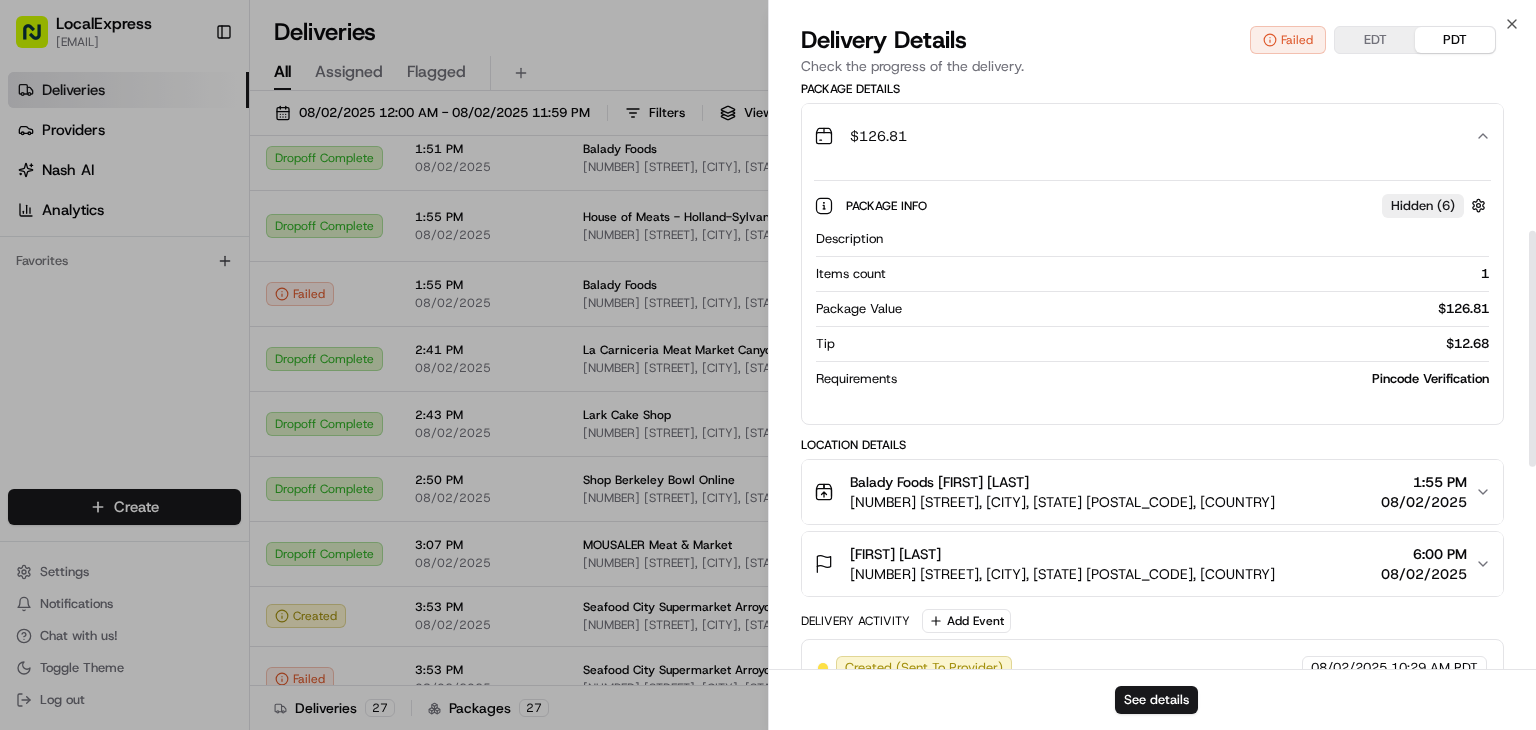 scroll, scrollTop: 400, scrollLeft: 0, axis: vertical 